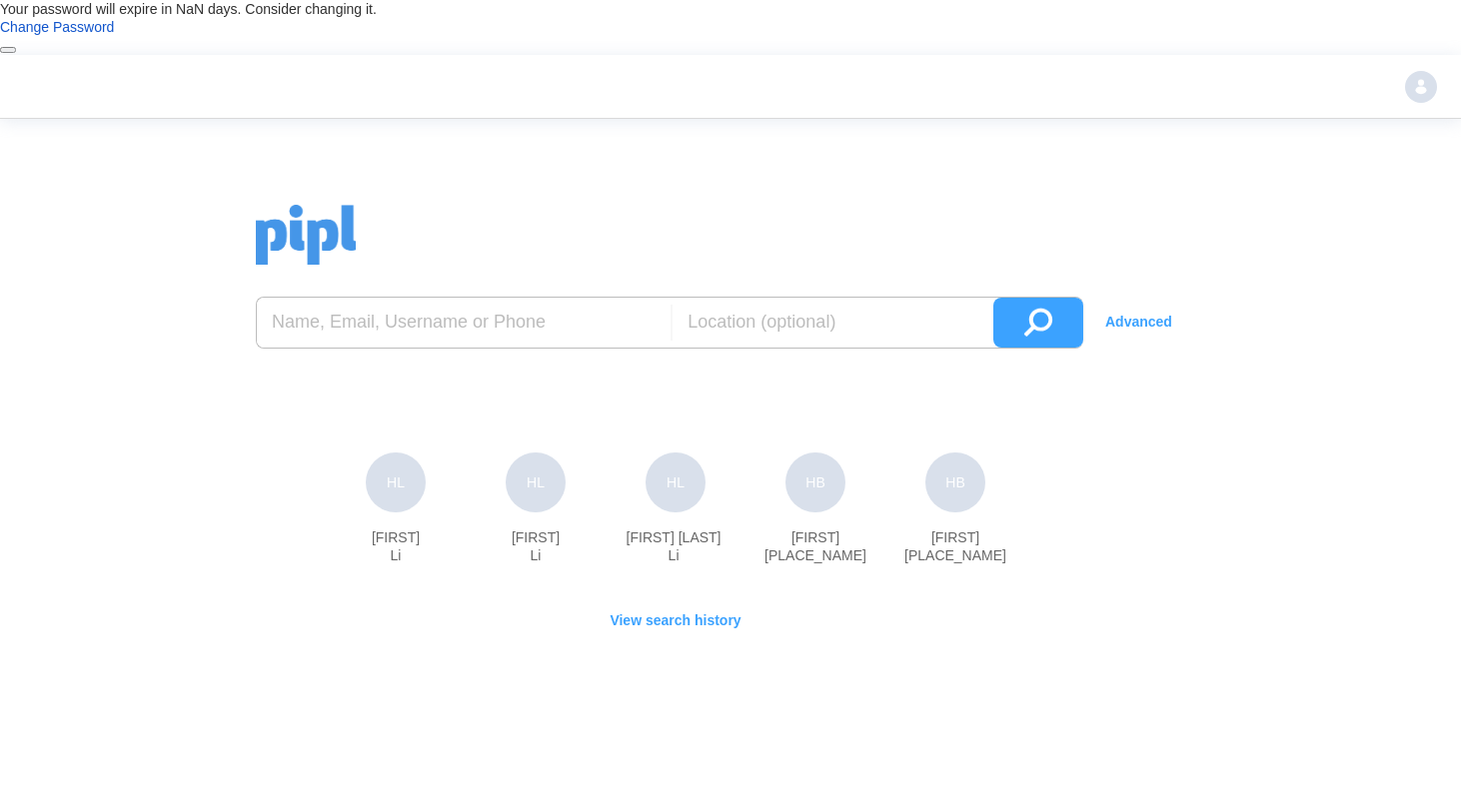 scroll, scrollTop: 0, scrollLeft: 0, axis: both 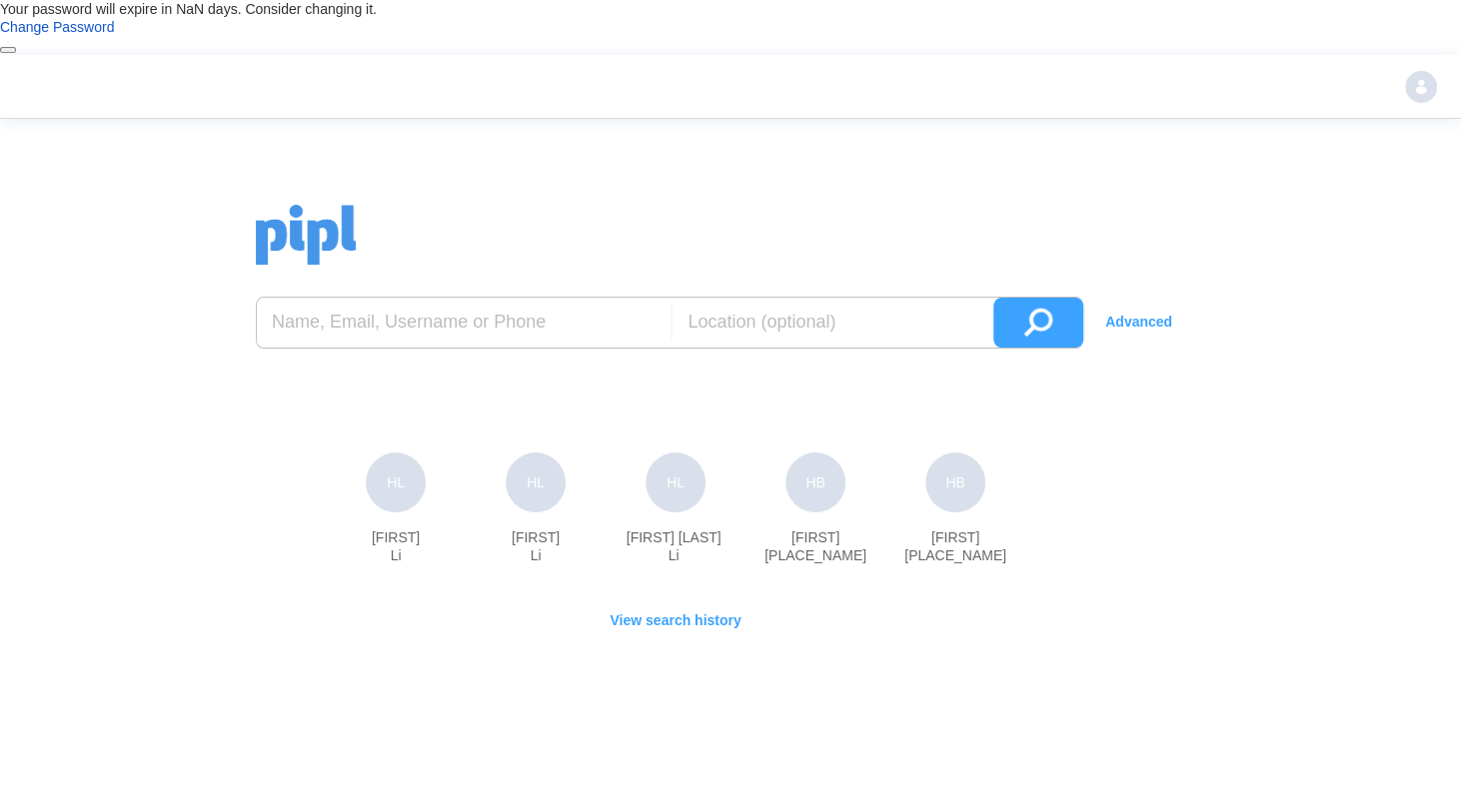 click at bounding box center [464, 323] 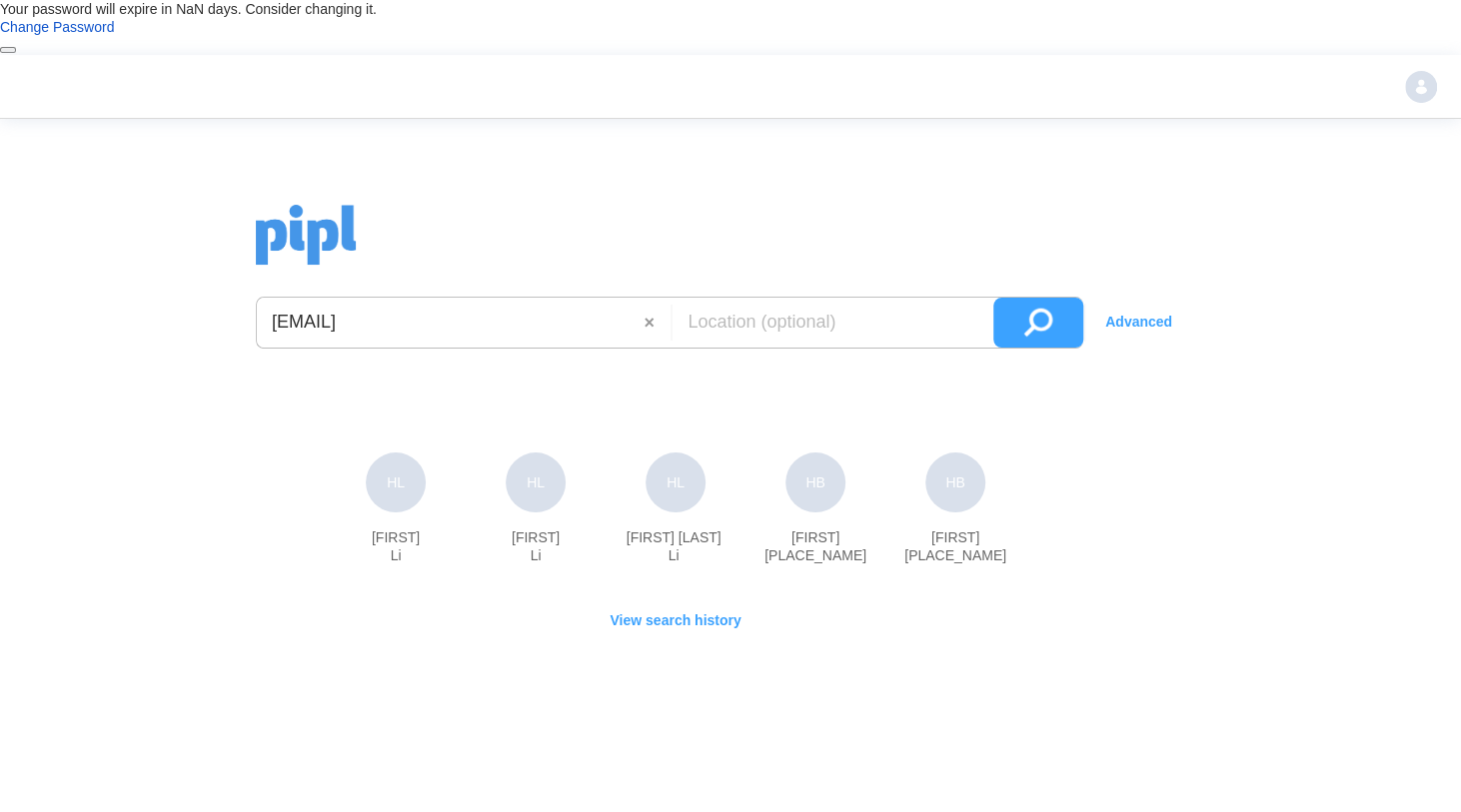 click at bounding box center [1038, 323] 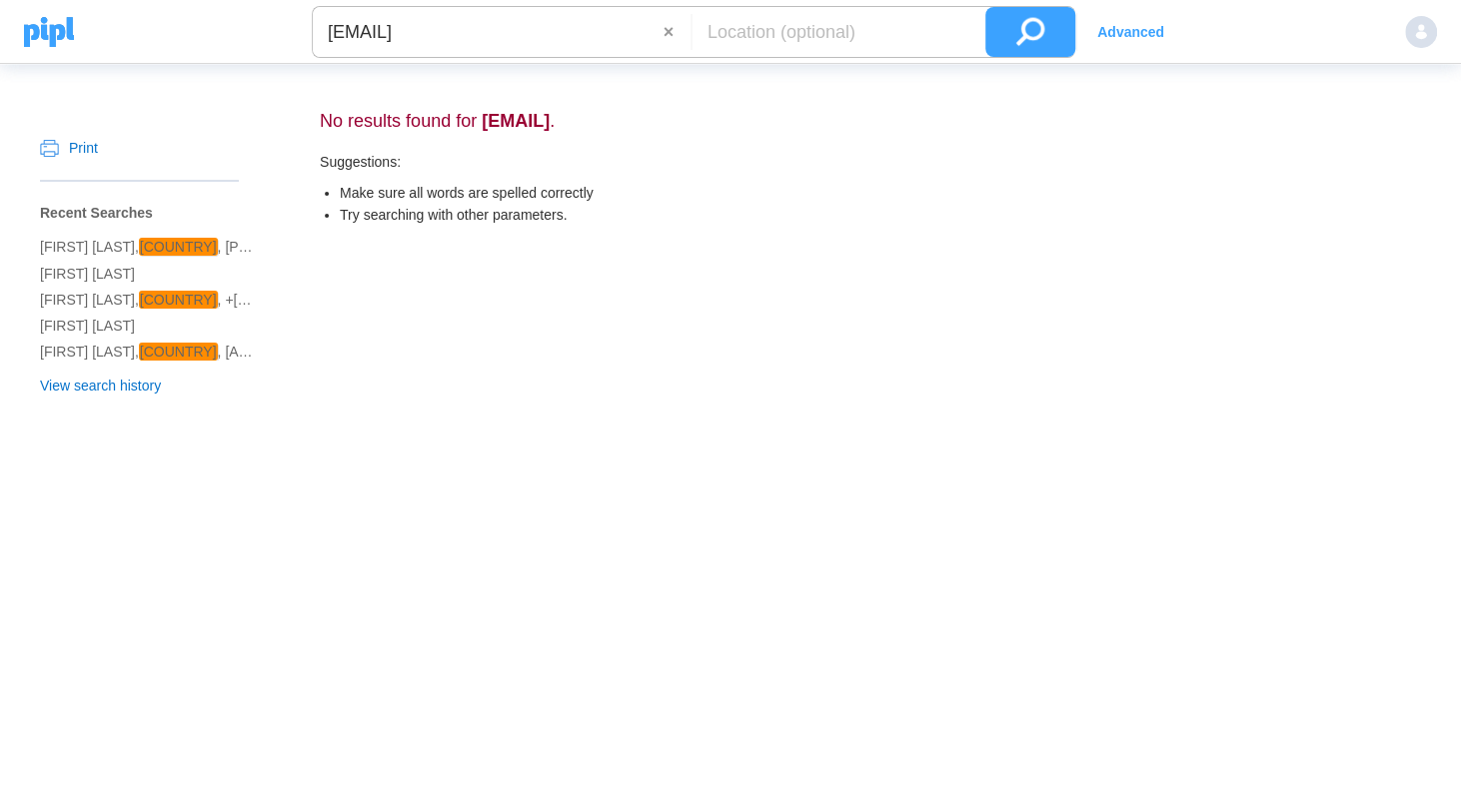 drag, startPoint x: 594, startPoint y: 18, endPoint x: 297, endPoint y: 0, distance: 297.54495 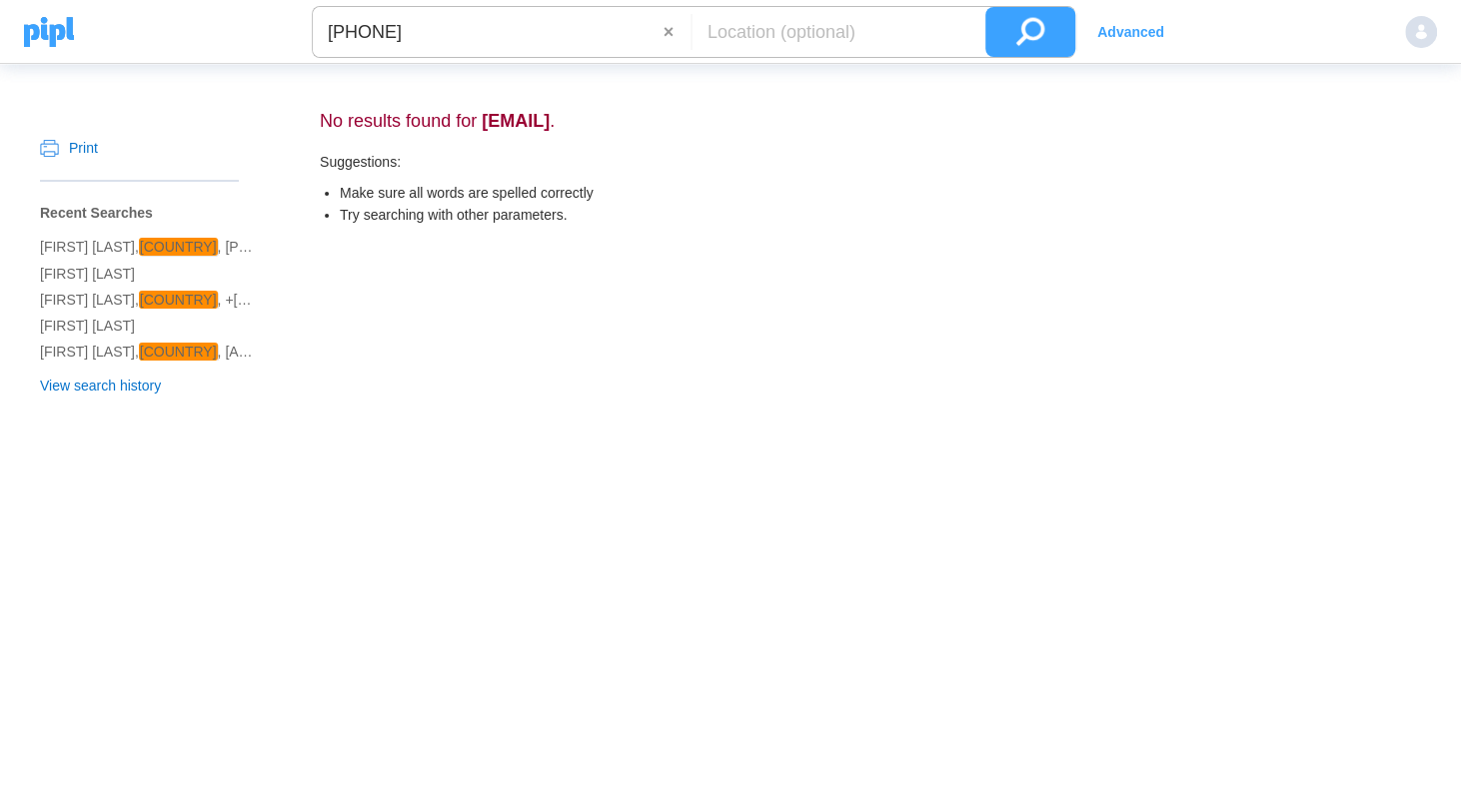 click at bounding box center [1030, 32] 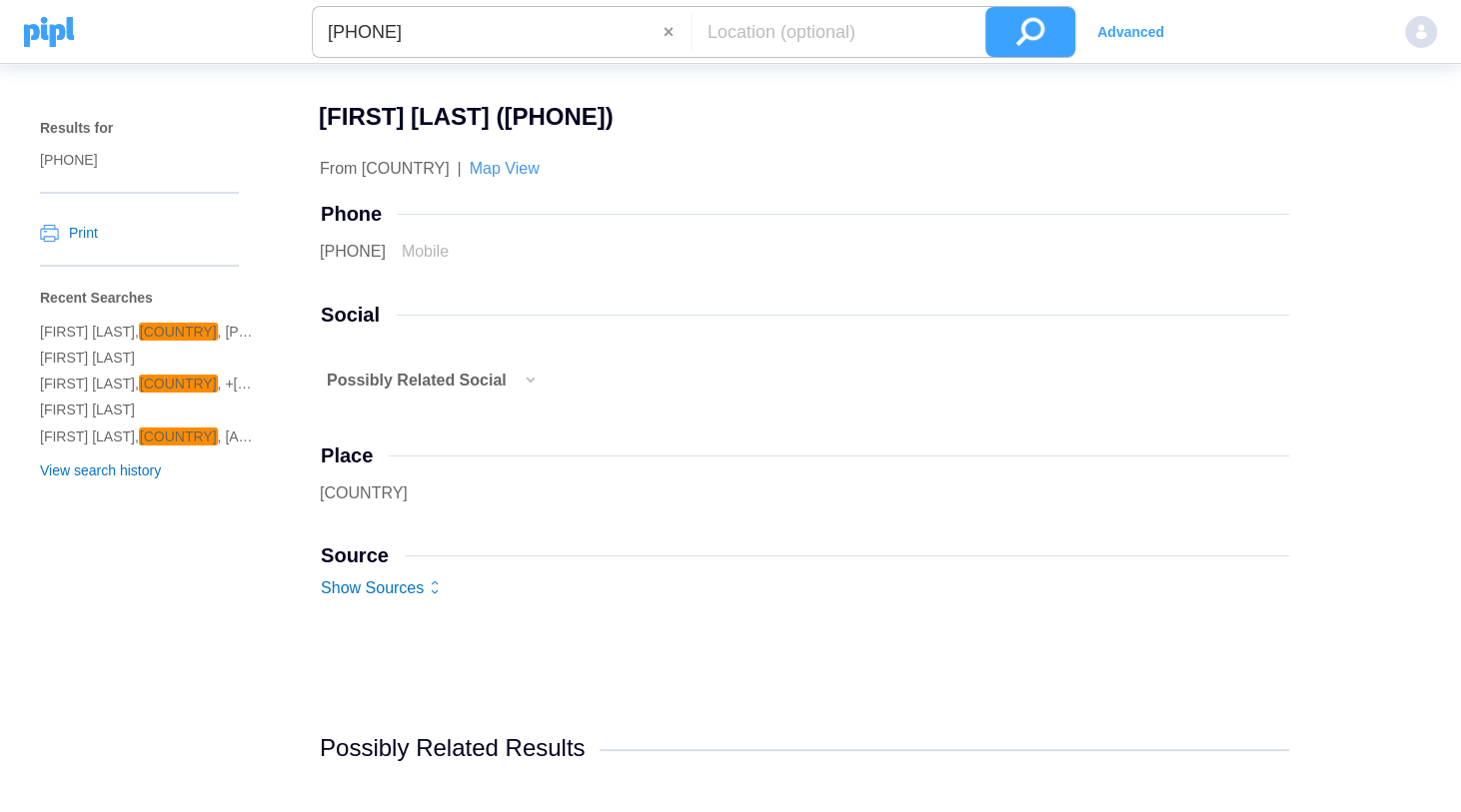 click on "Possibly Related Social" at bounding box center (417, 381) 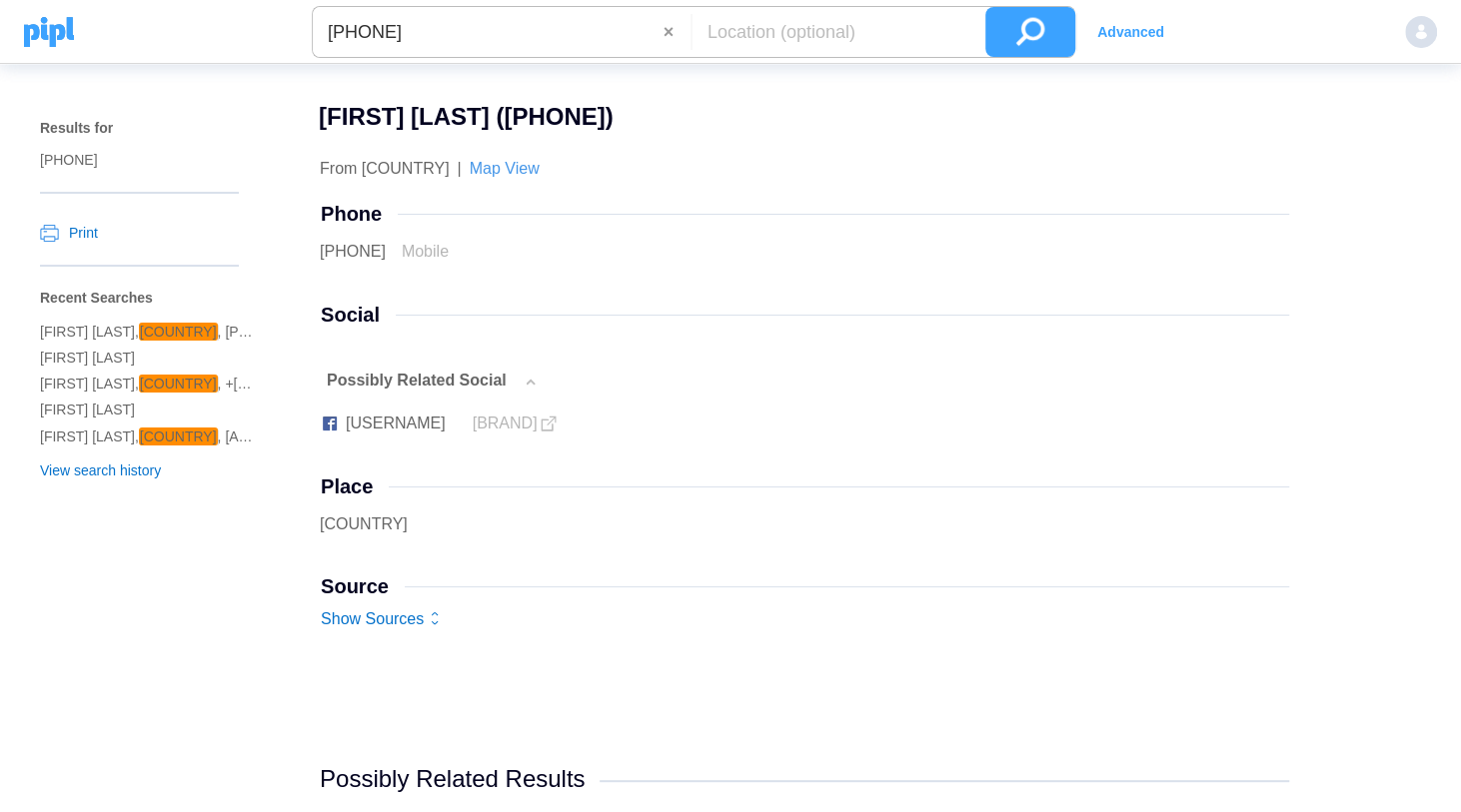 drag, startPoint x: 480, startPoint y: 46, endPoint x: 295, endPoint y: 41, distance: 185.06756 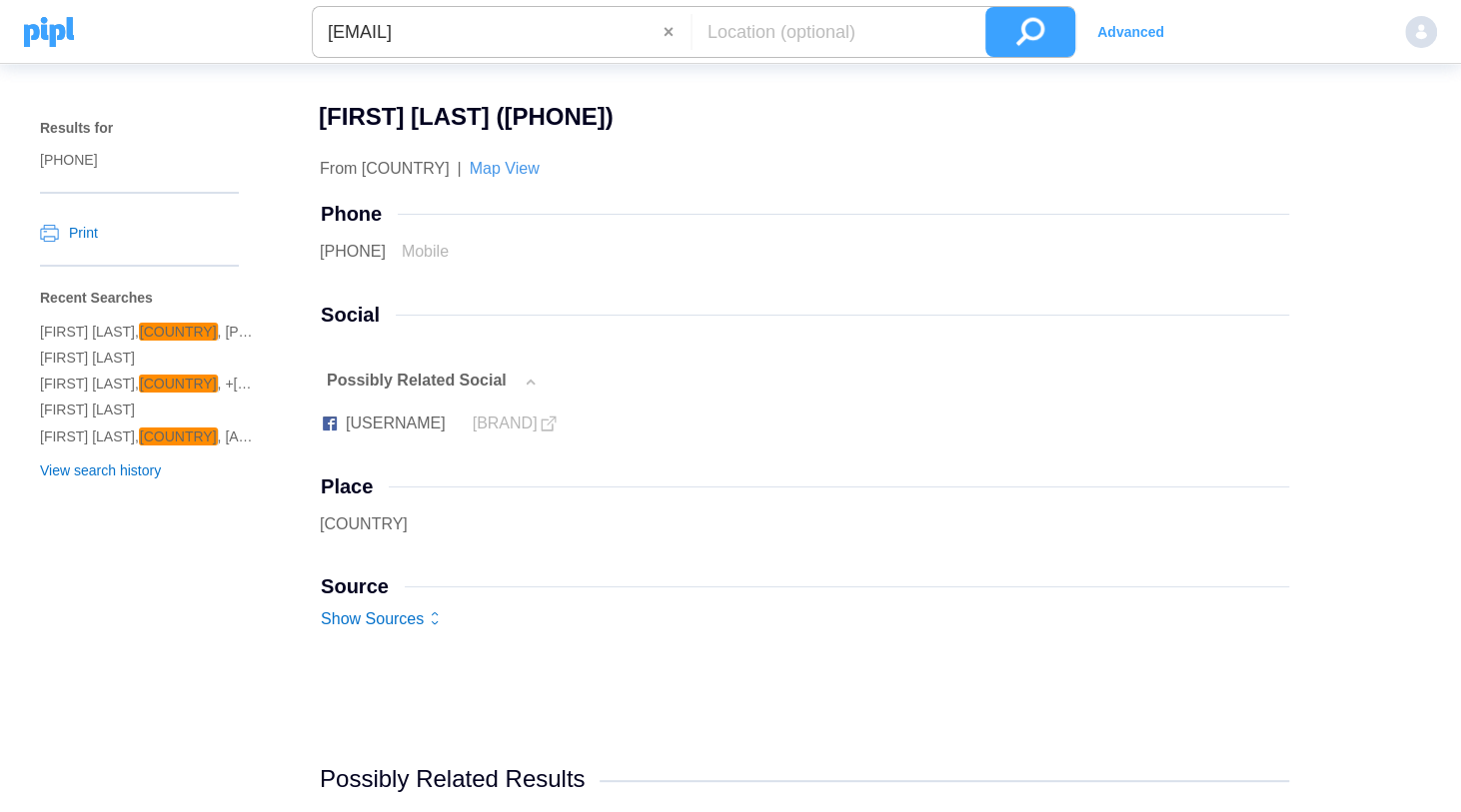 click at bounding box center (1030, 32) 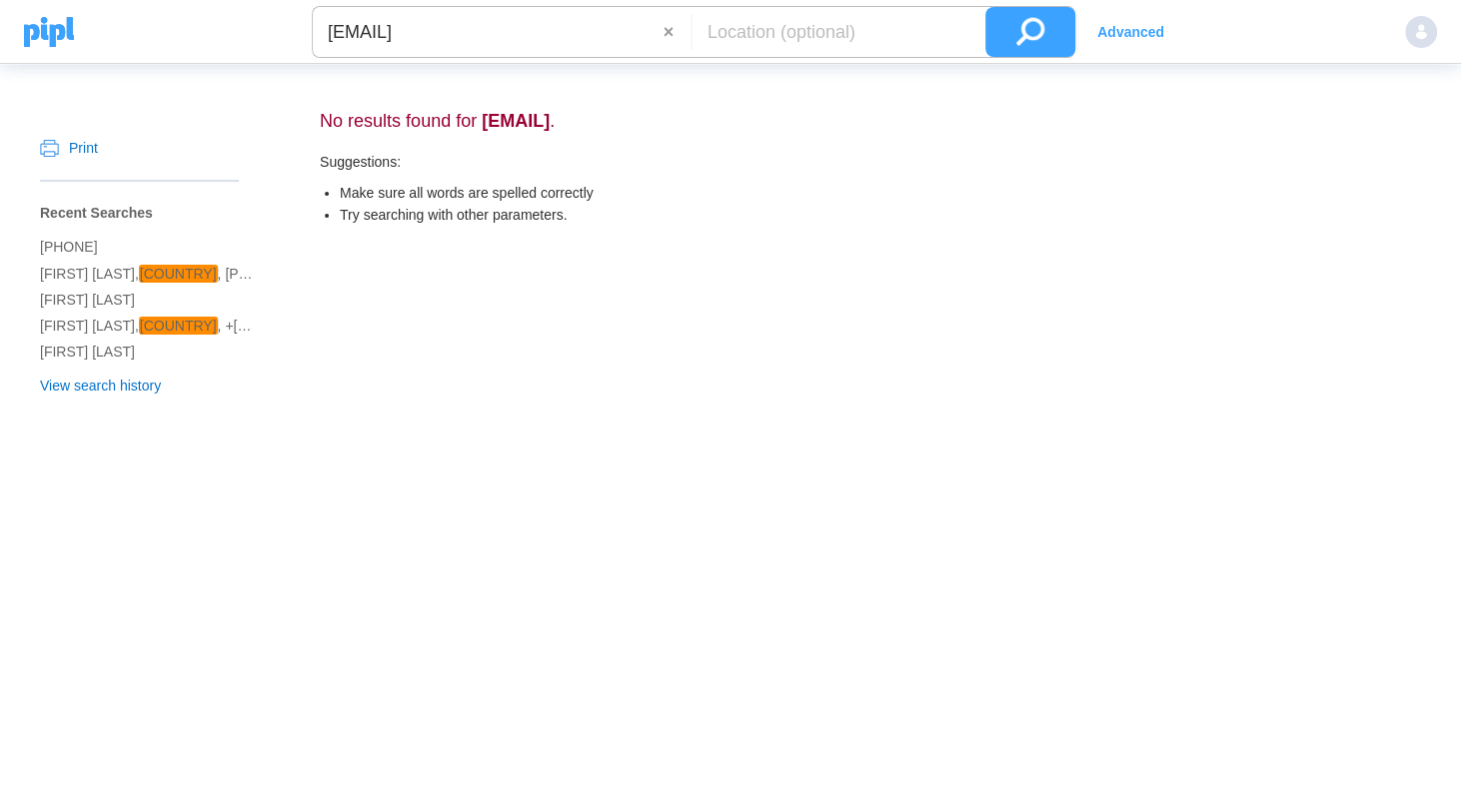 drag, startPoint x: 568, startPoint y: 40, endPoint x: 418, endPoint y: 44, distance: 150.05332 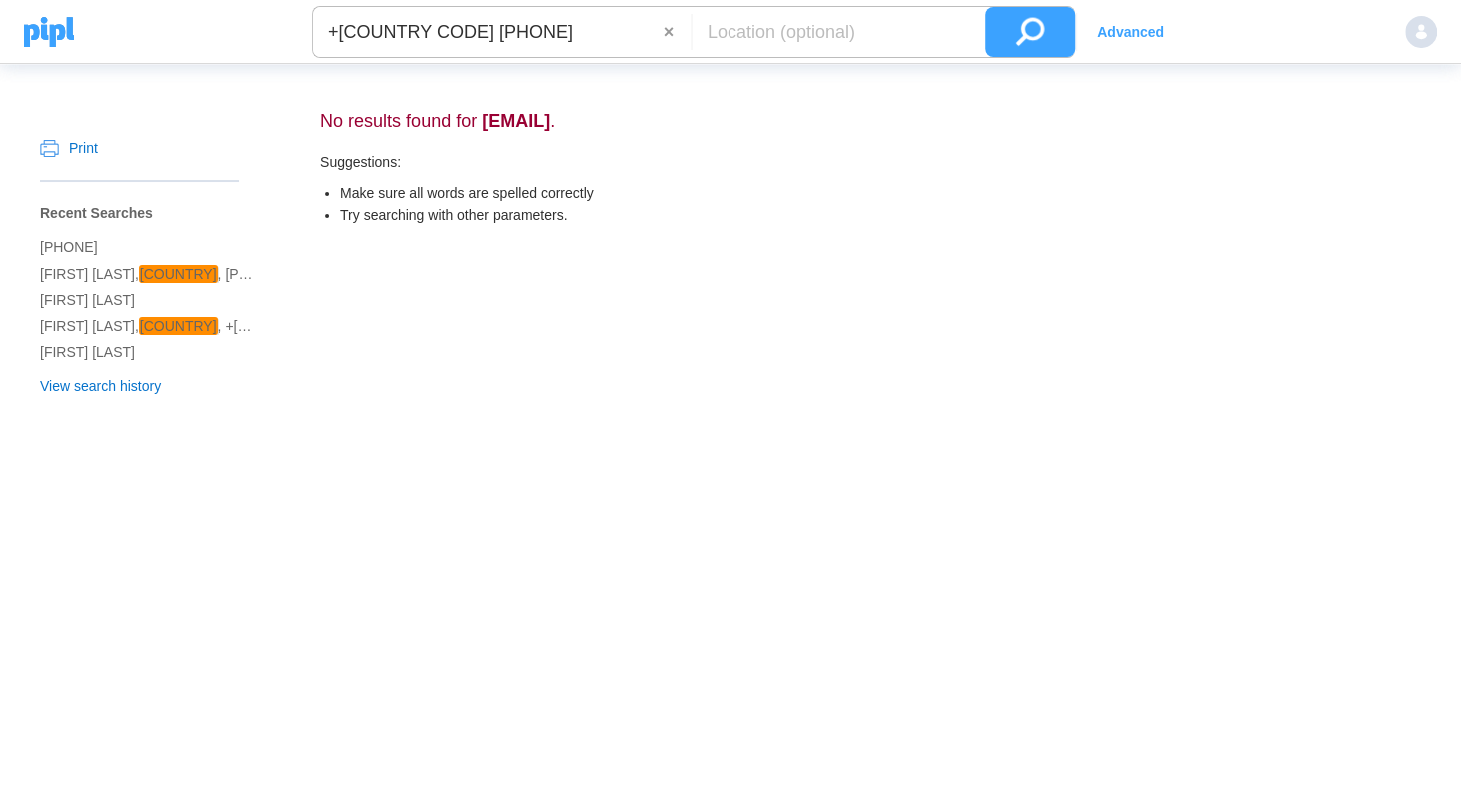 click at bounding box center [1030, 32] 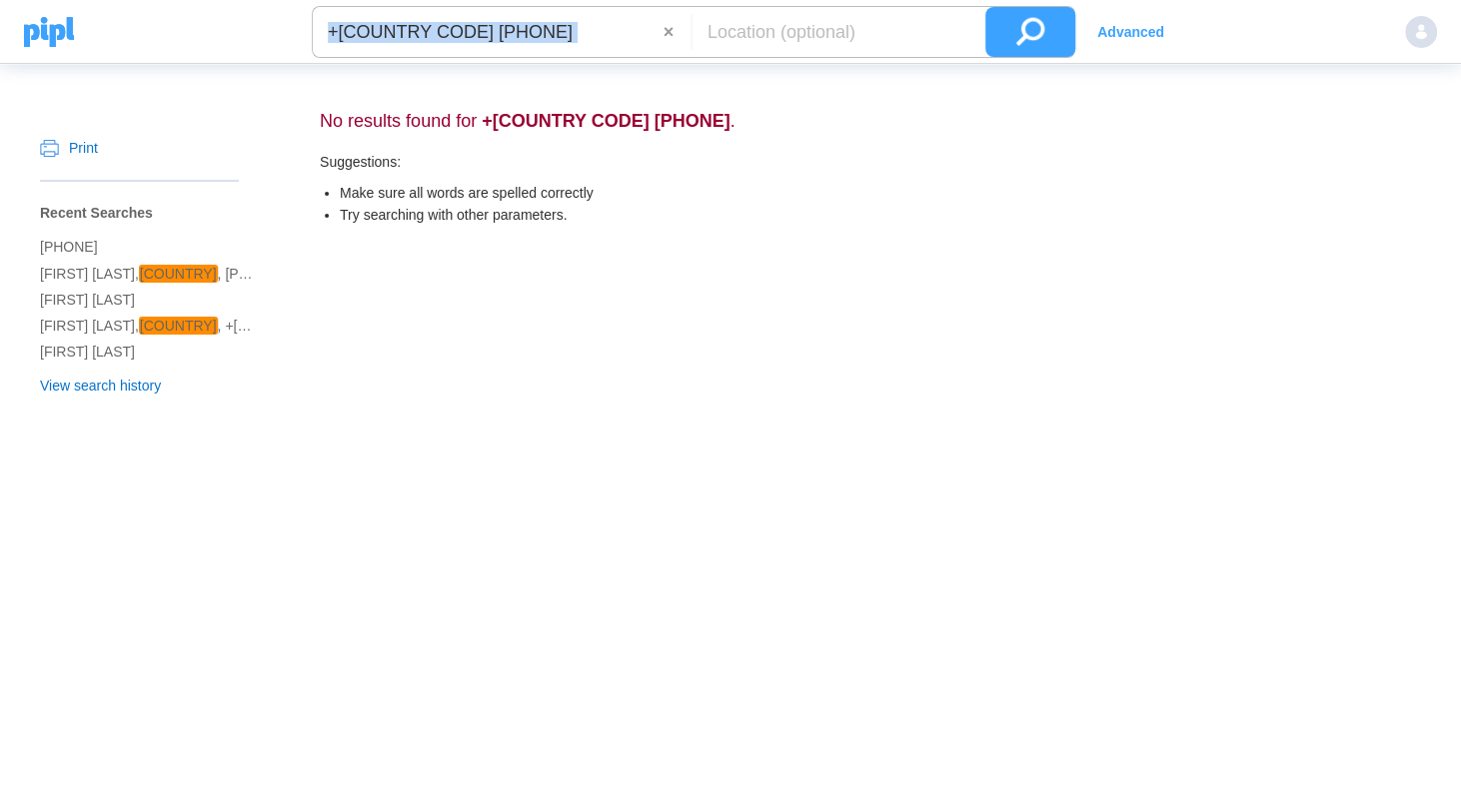 drag, startPoint x: 584, startPoint y: 58, endPoint x: 321, endPoint y: 10, distance: 267.34435 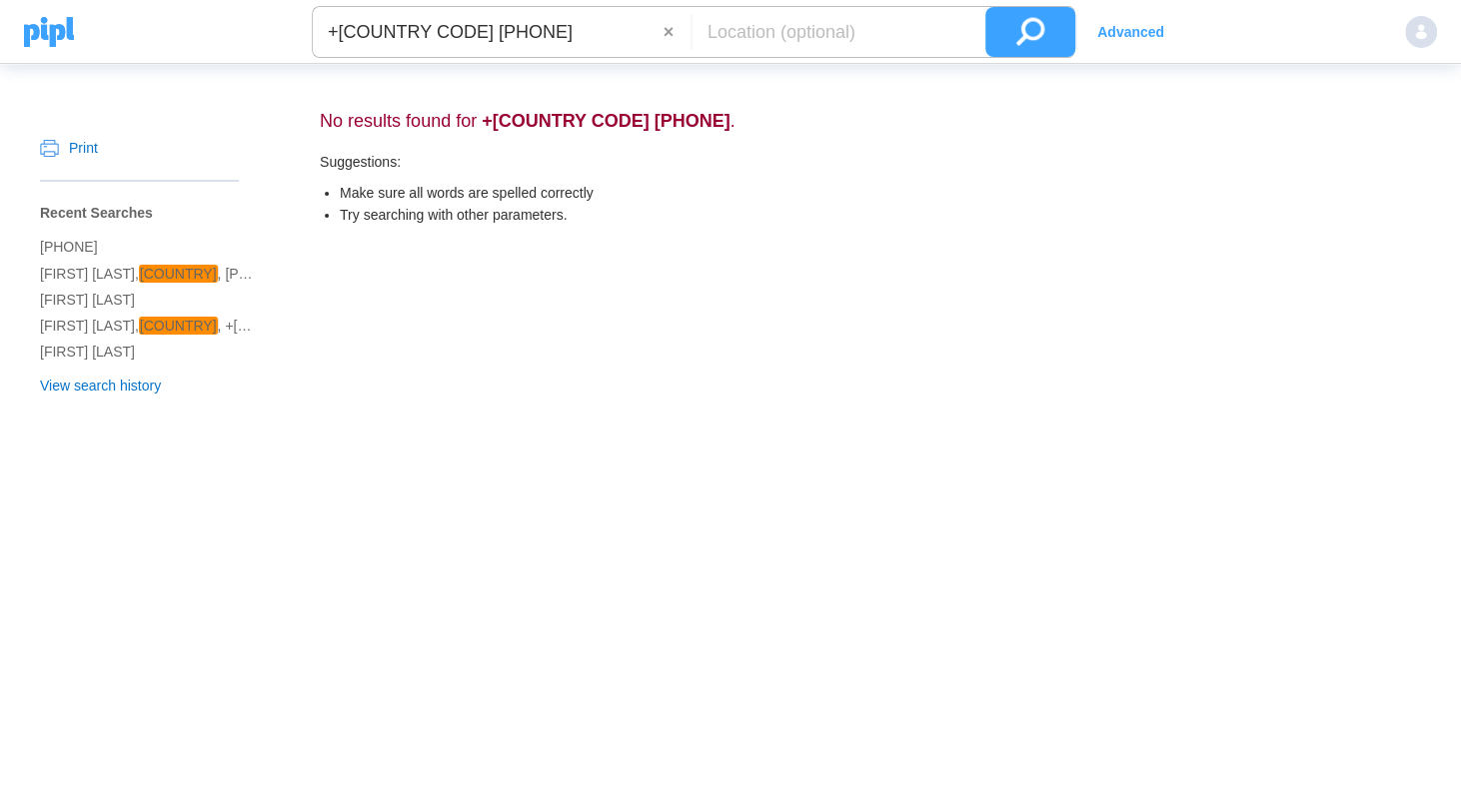 click on "+[COUNTRY CODE] [PHONE]" at bounding box center (488, 32) 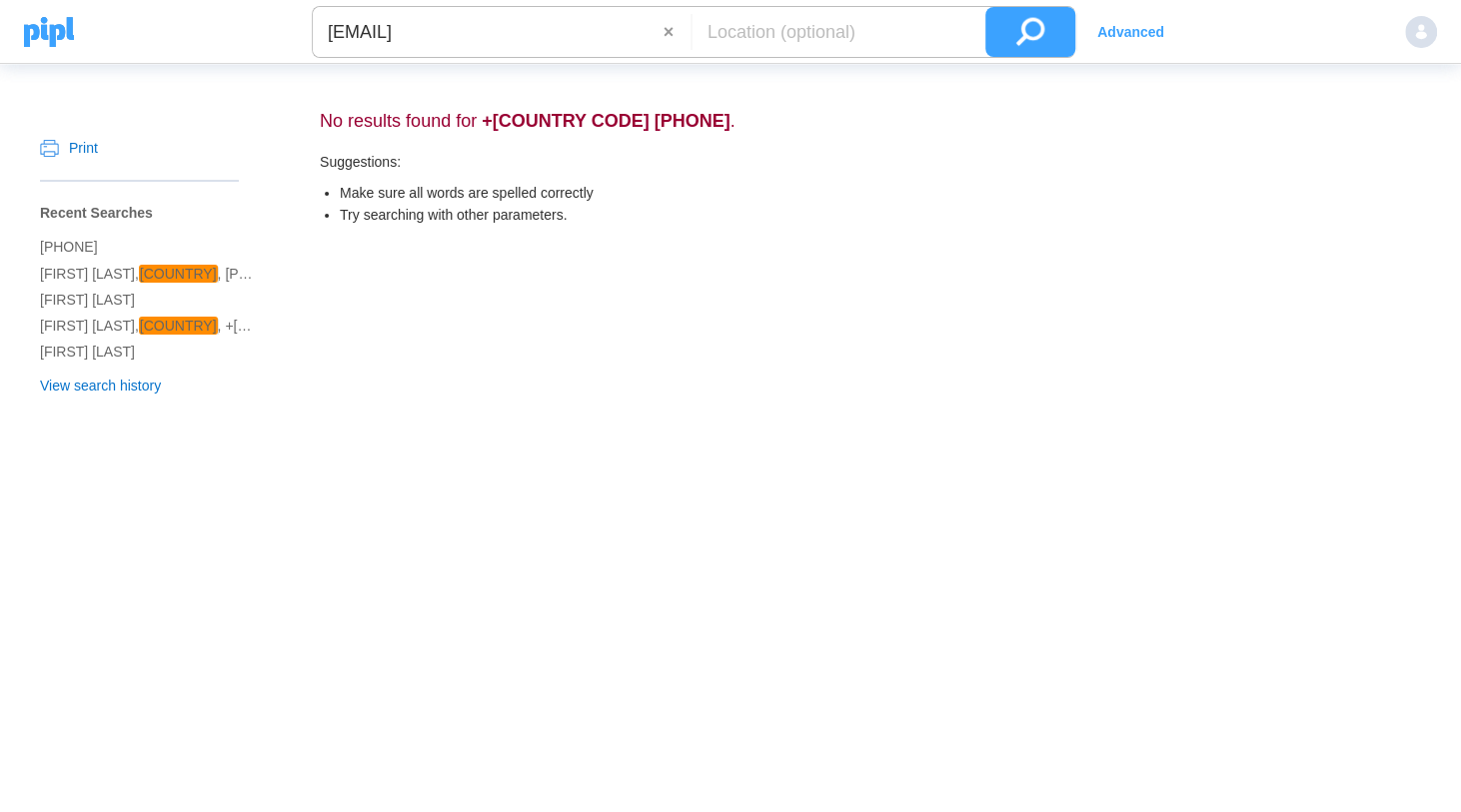 click at bounding box center (1030, 32) 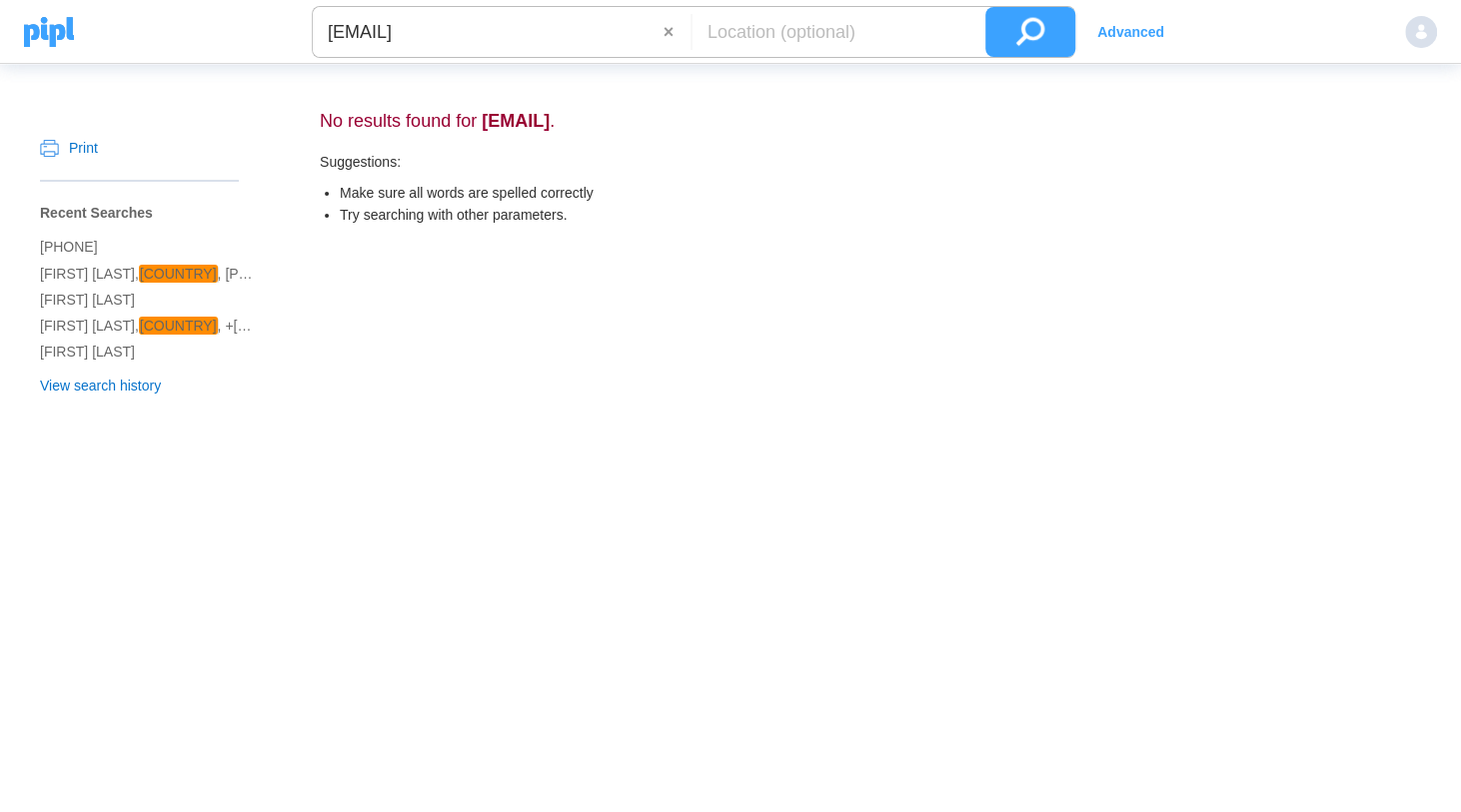 drag, startPoint x: 602, startPoint y: 19, endPoint x: 300, endPoint y: 28, distance: 302.13408 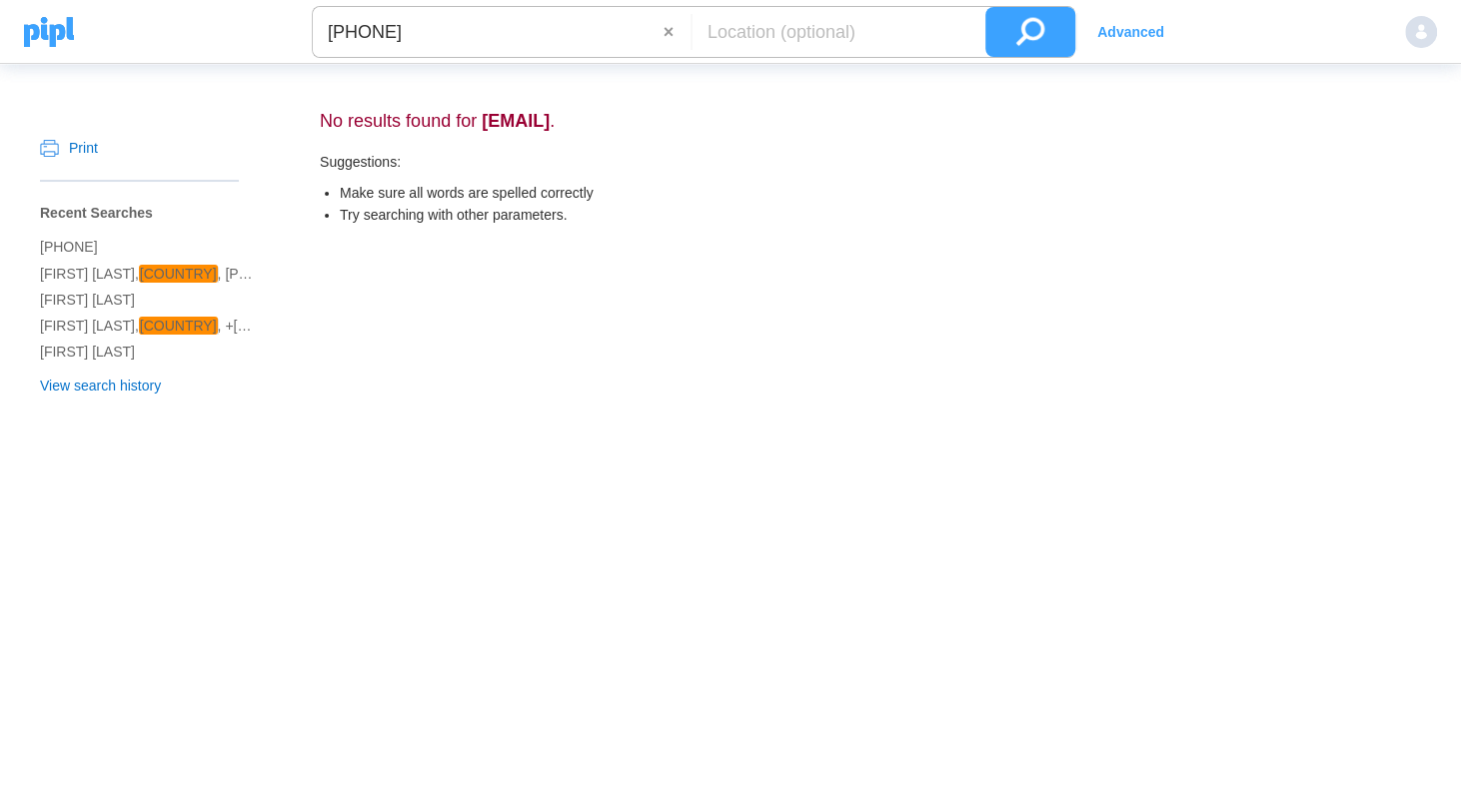 click at bounding box center [1030, 32] 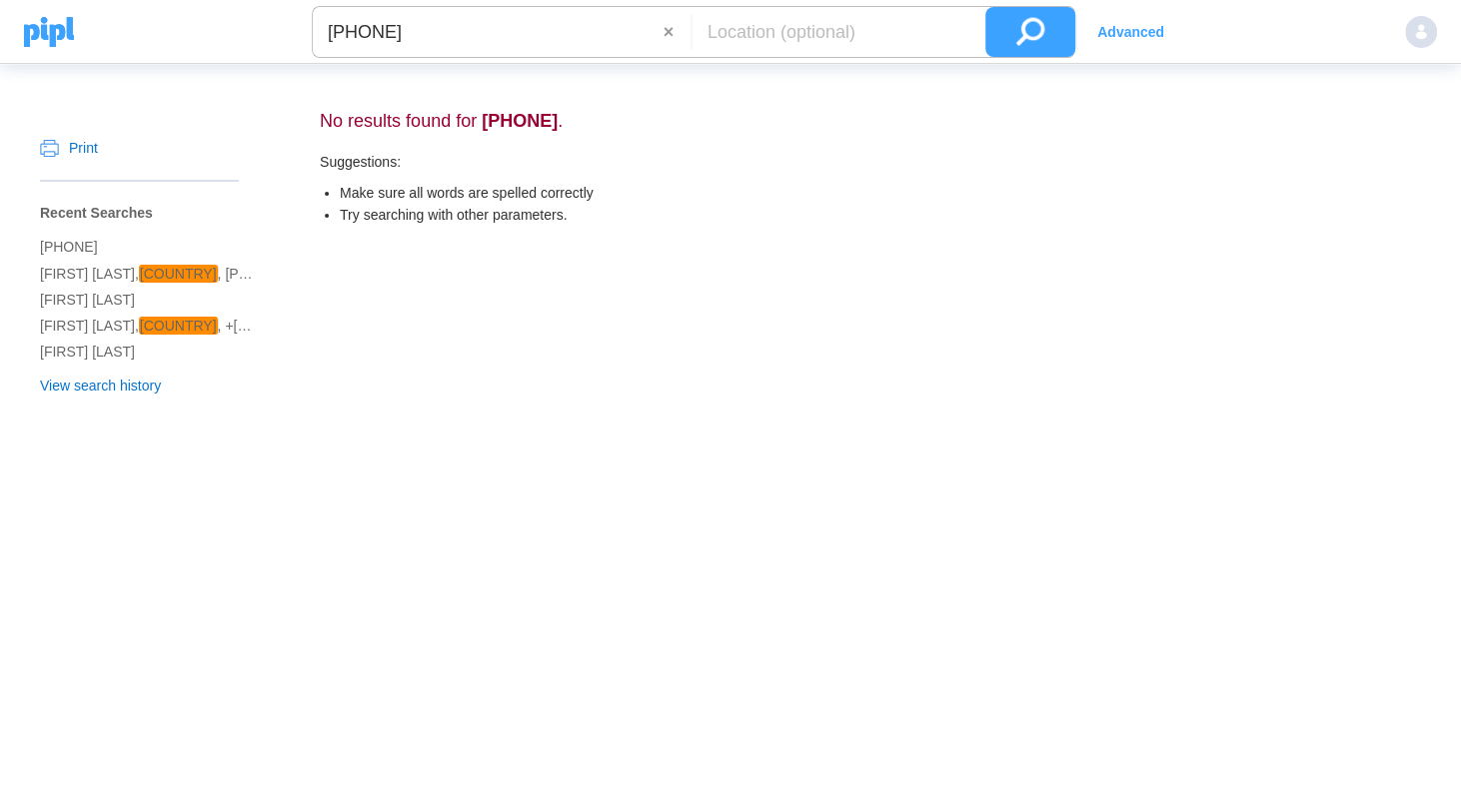 drag, startPoint x: 472, startPoint y: 37, endPoint x: 309, endPoint y: 42, distance: 163.07667 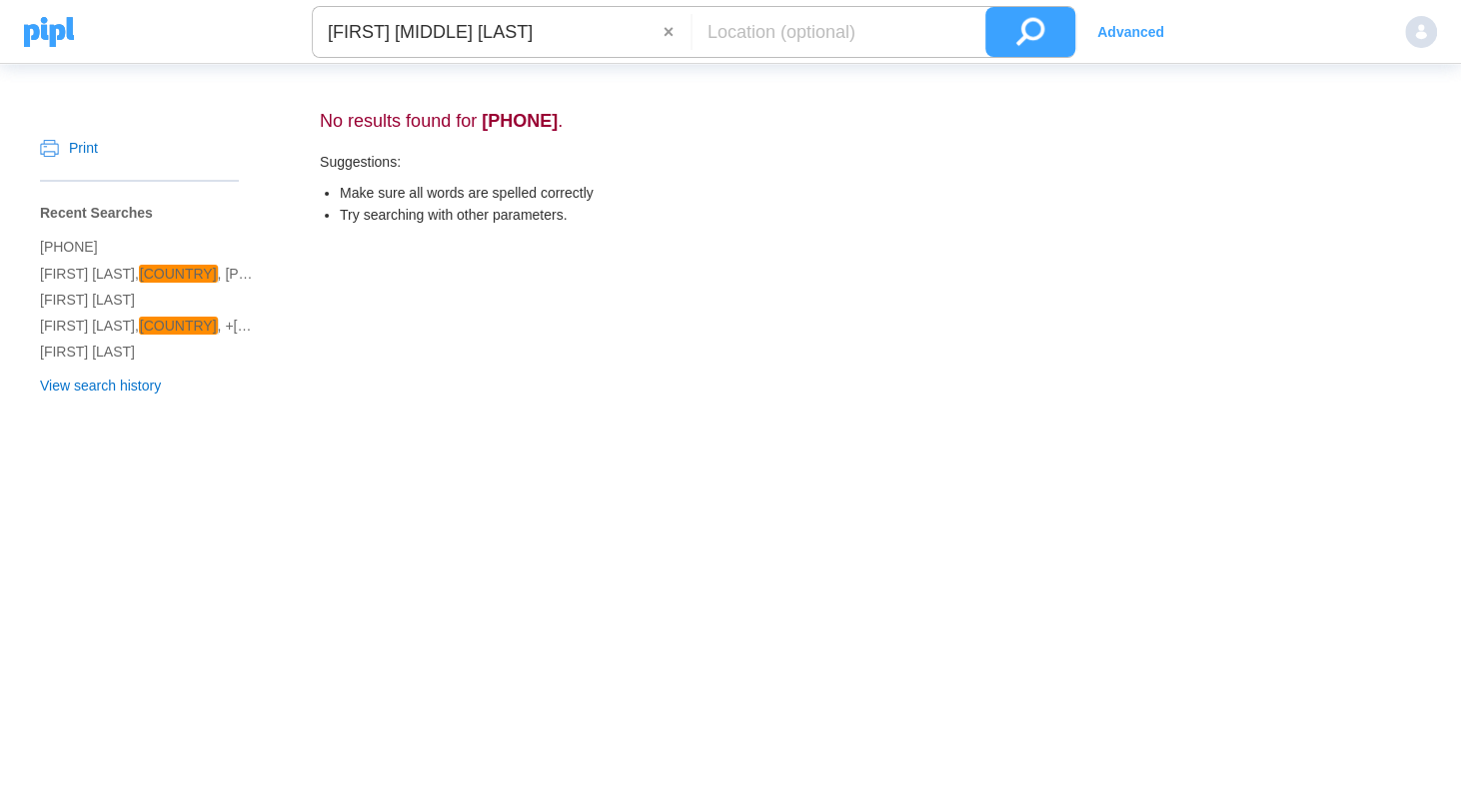 type on "[FIRST] [MIDDLE] [LAST]" 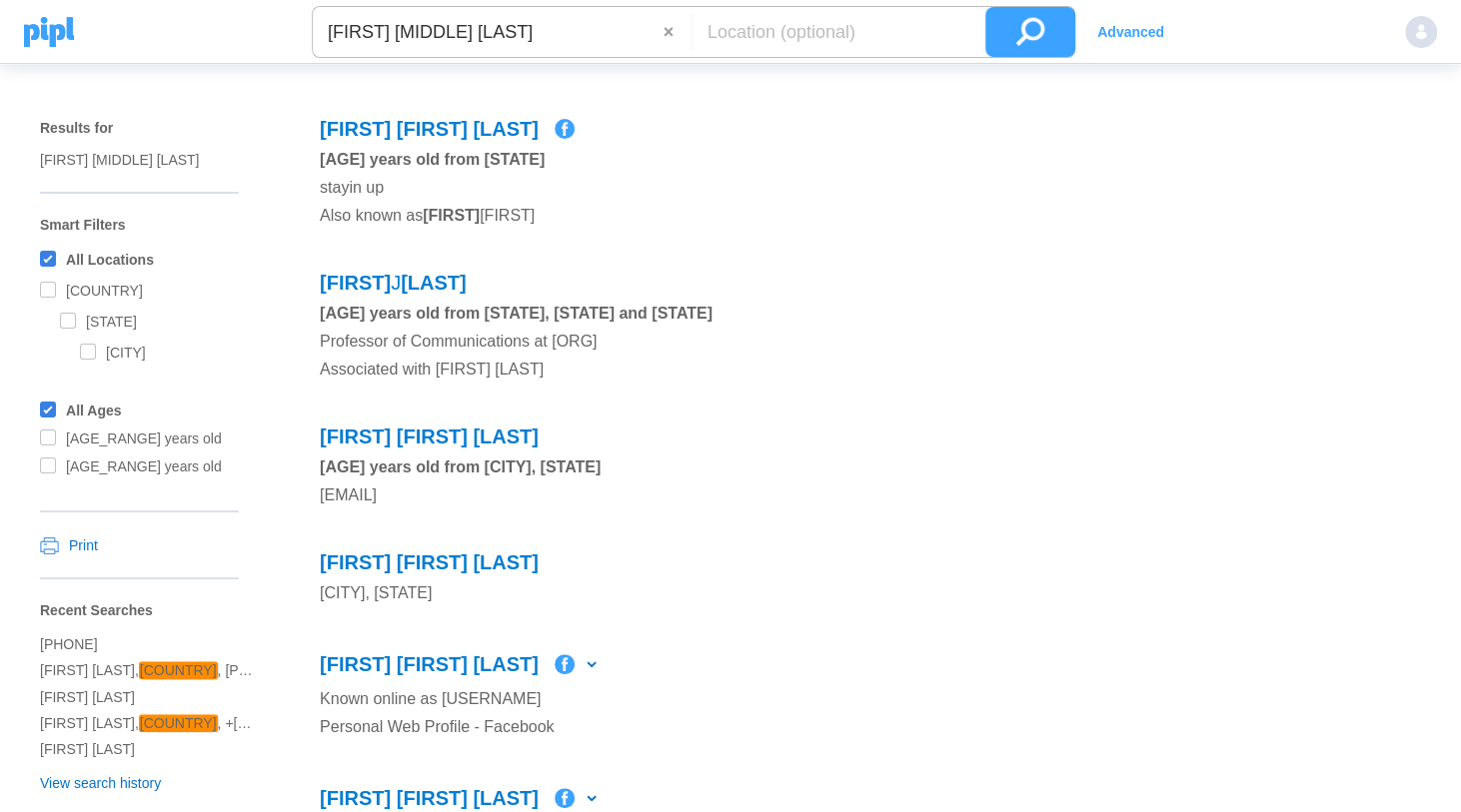 click on "Advanced" at bounding box center [1130, 32] 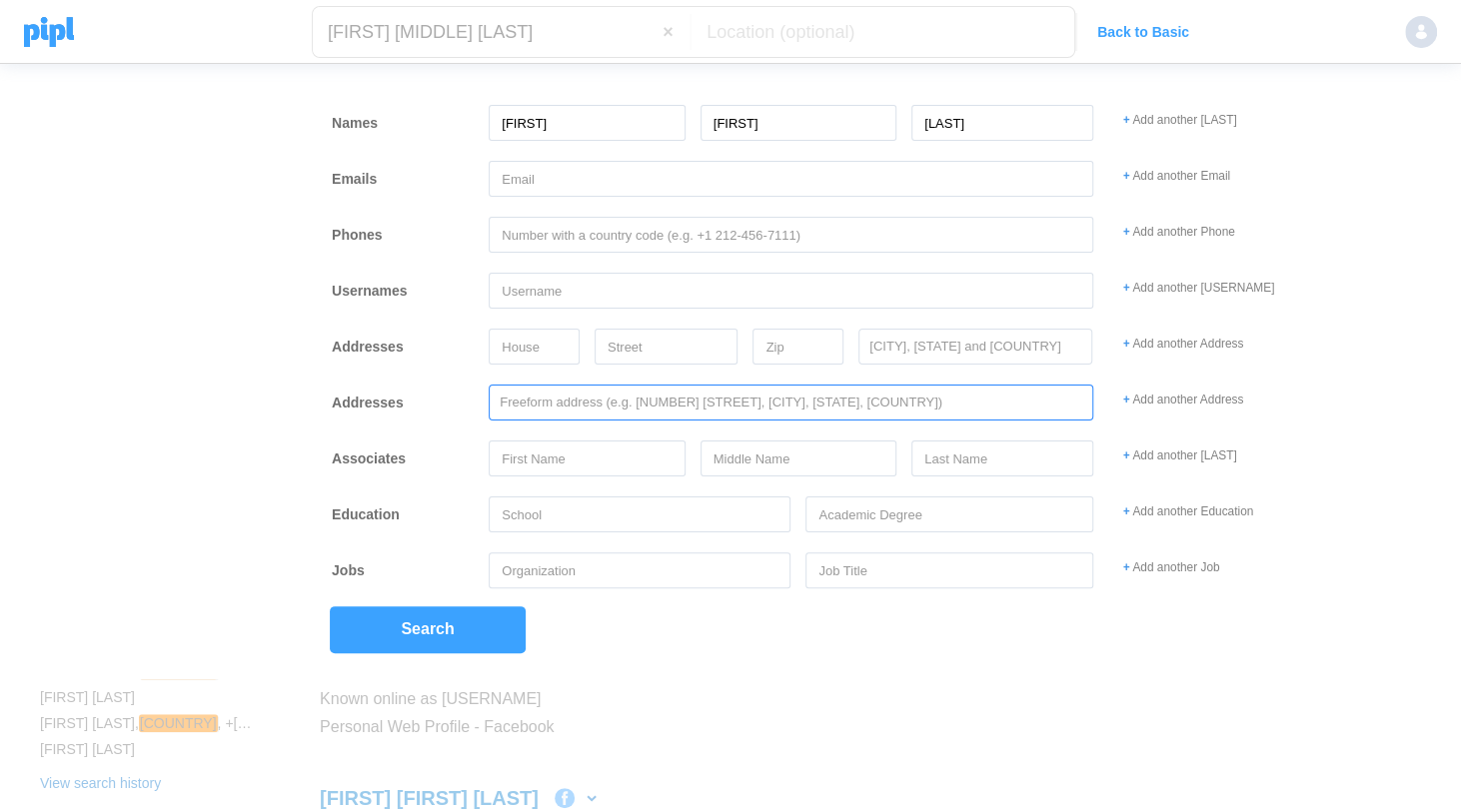 click on "Freeform address (e.g. [NUMBER] [STREET], [CITY], [STATE], [COUNTRY])" at bounding box center (721, 403) 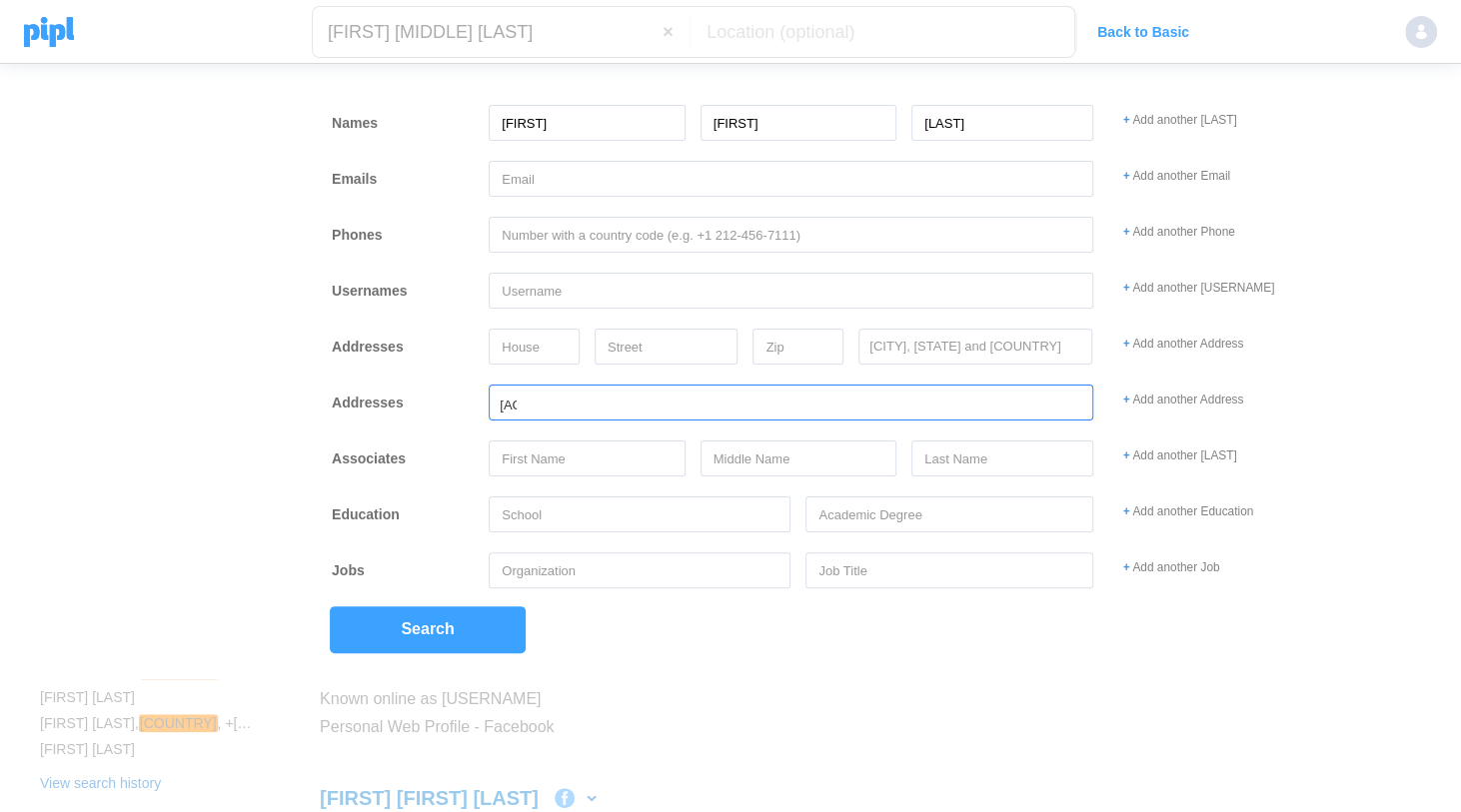 click on "Search" at bounding box center [428, 629] 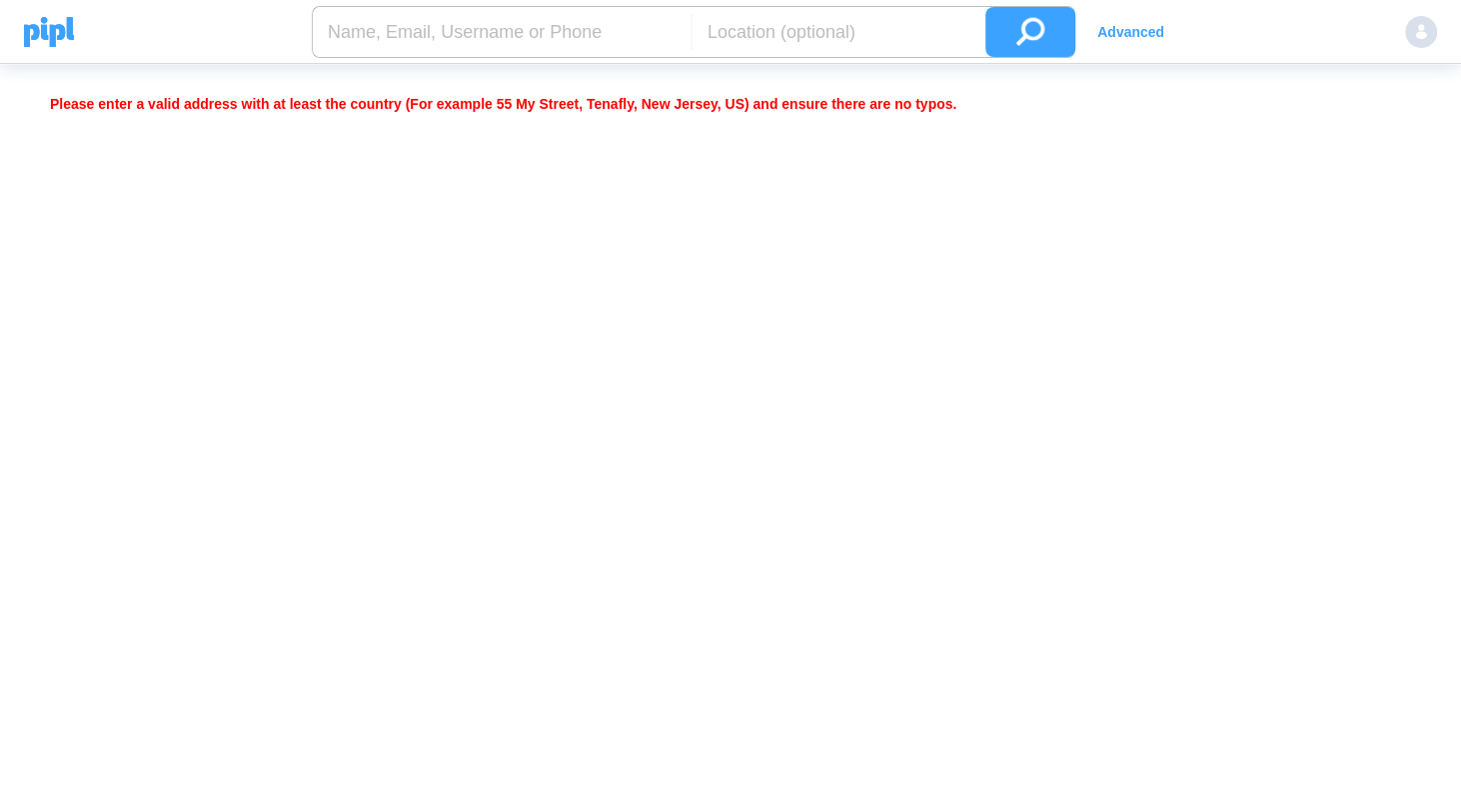 drag, startPoint x: 1177, startPoint y: 7, endPoint x: 1157, endPoint y: 33, distance: 32.80244 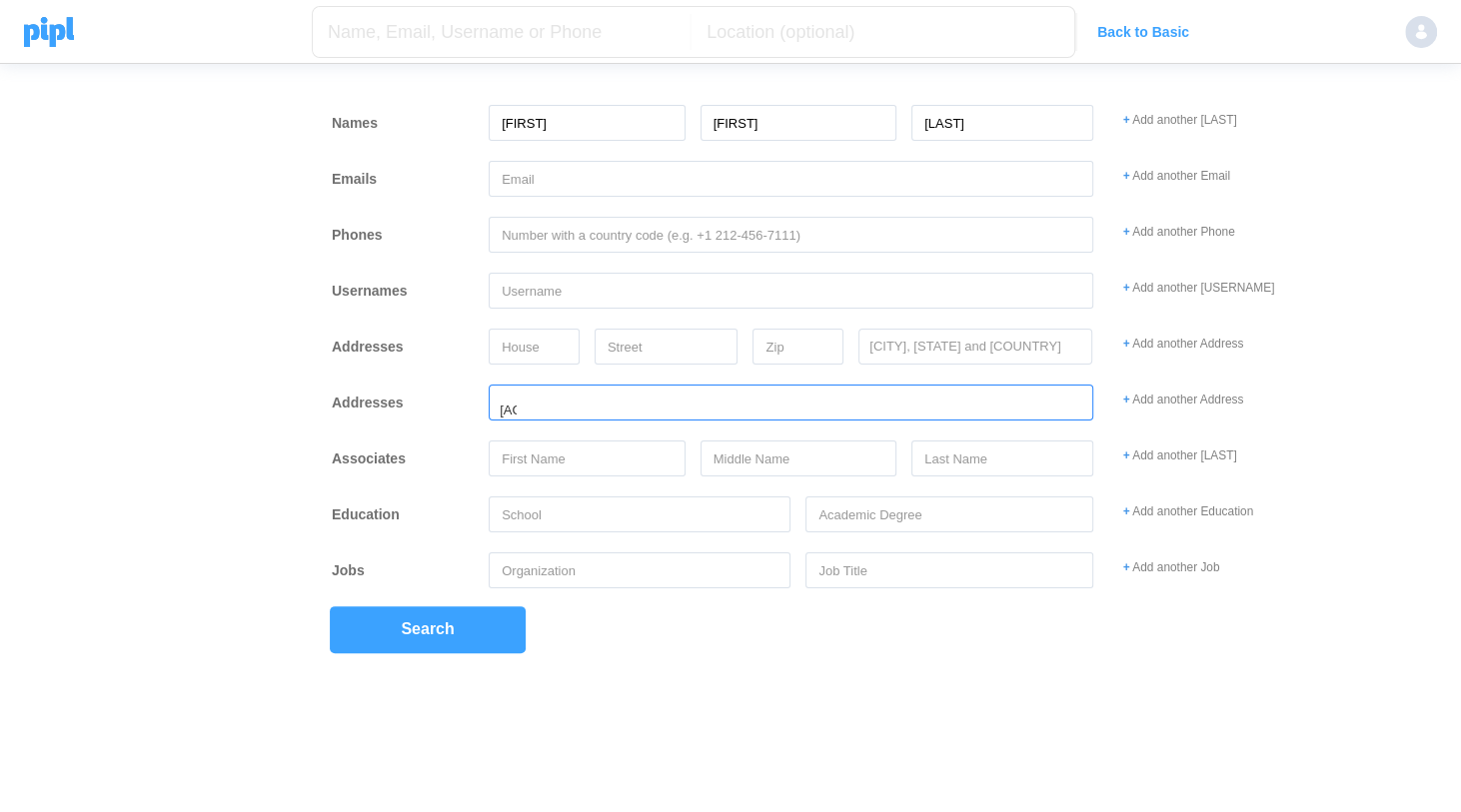 scroll, scrollTop: 5, scrollLeft: 0, axis: vertical 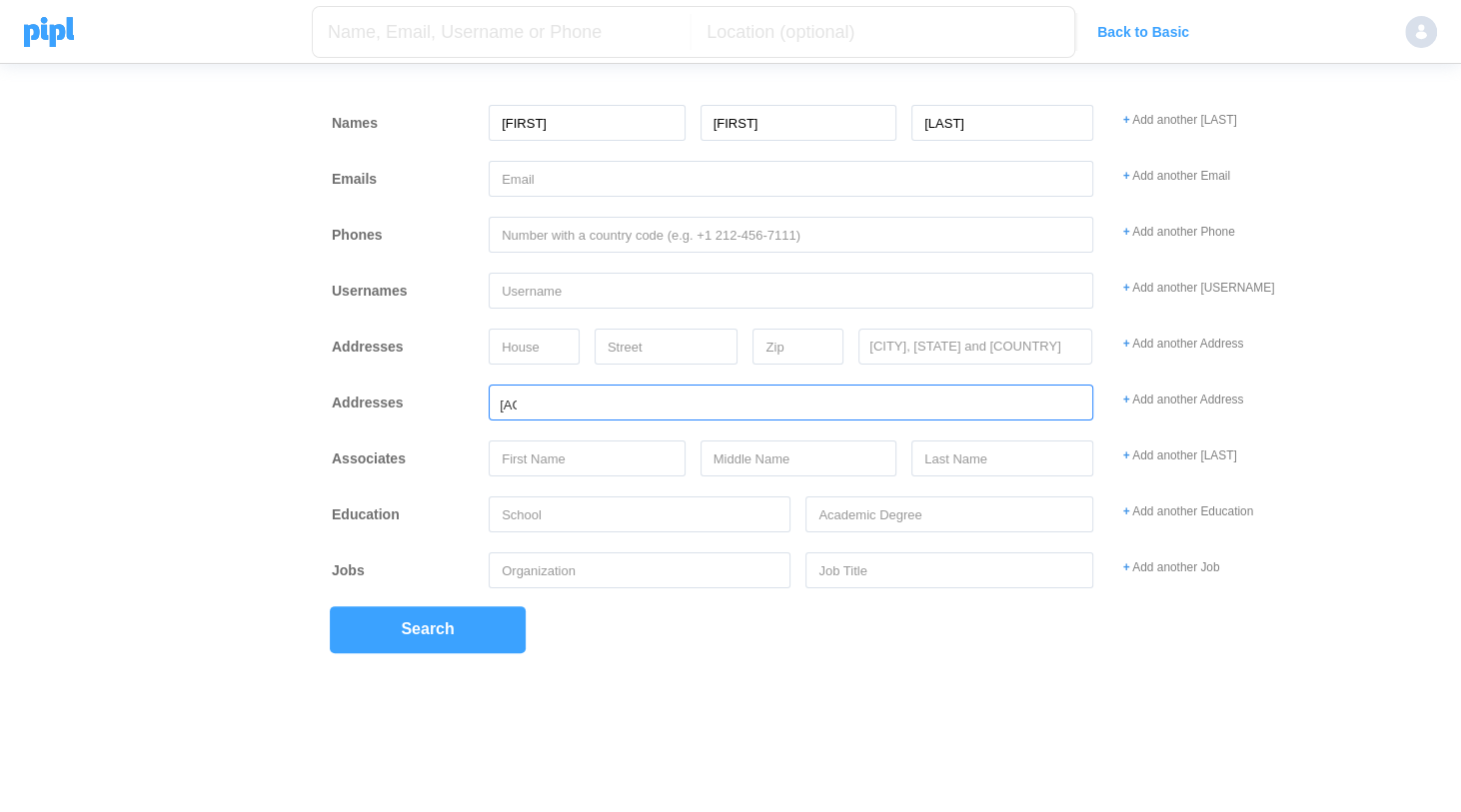 click on "31 31" at bounding box center [790, 403] 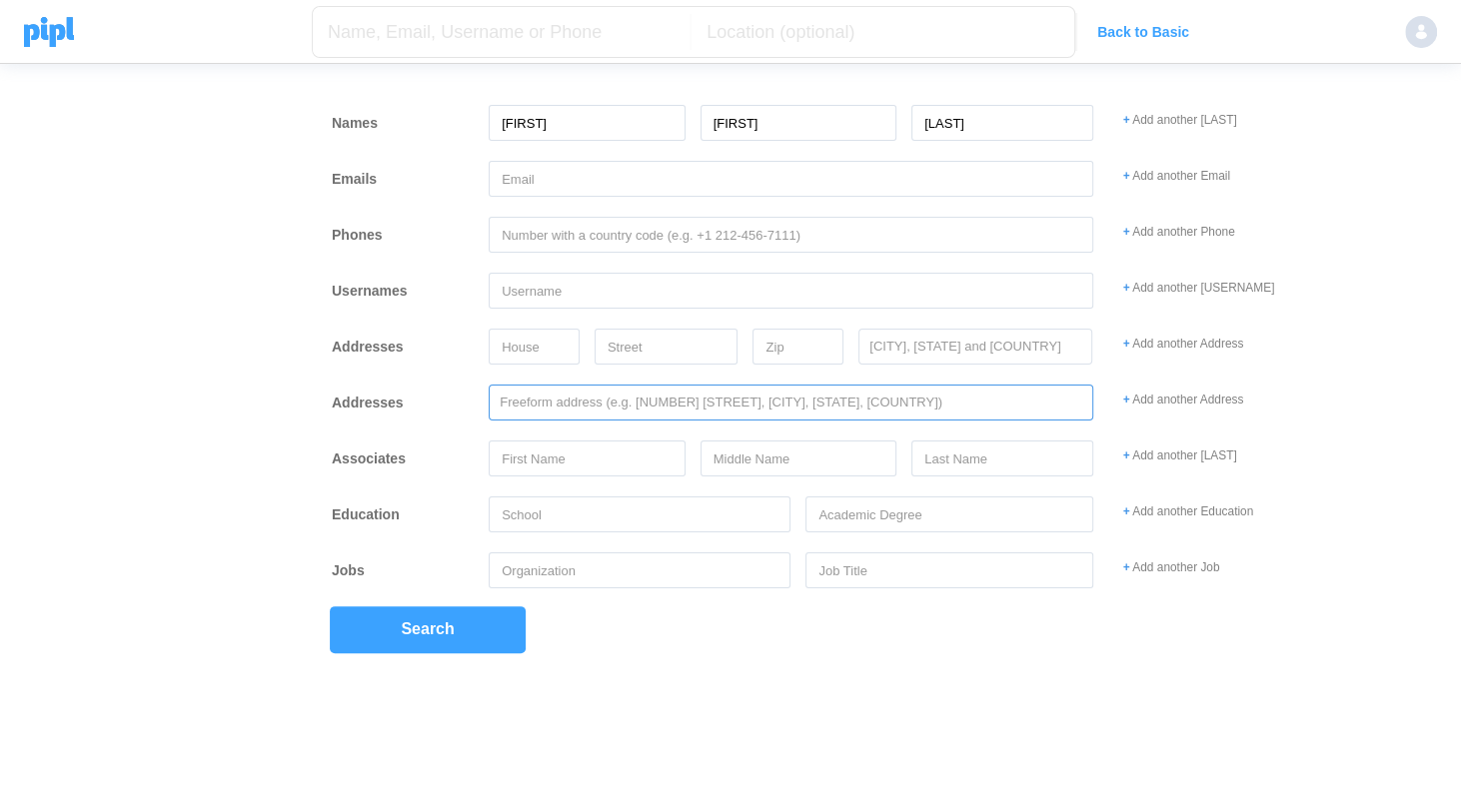 scroll, scrollTop: 64, scrollLeft: 0, axis: vertical 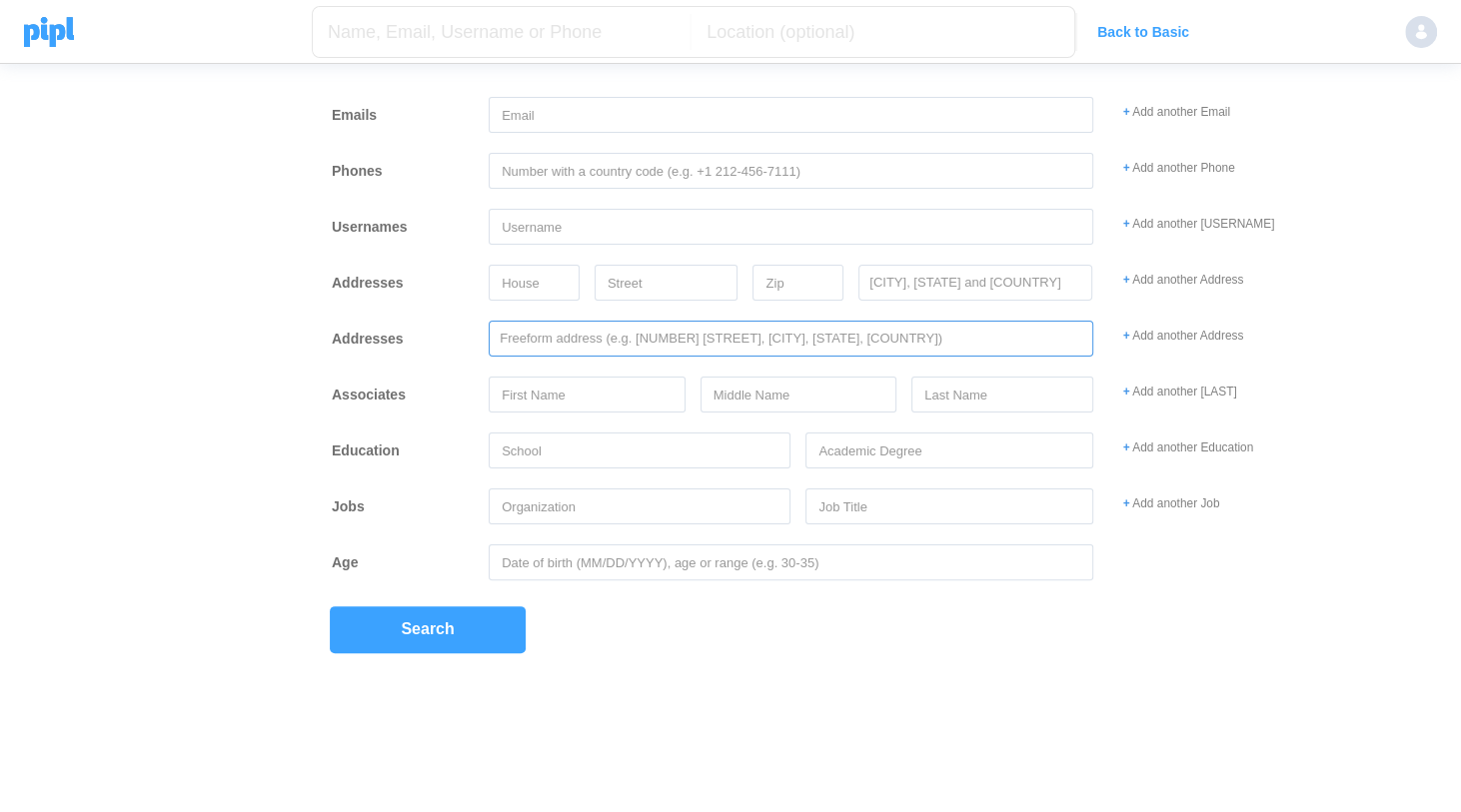 type 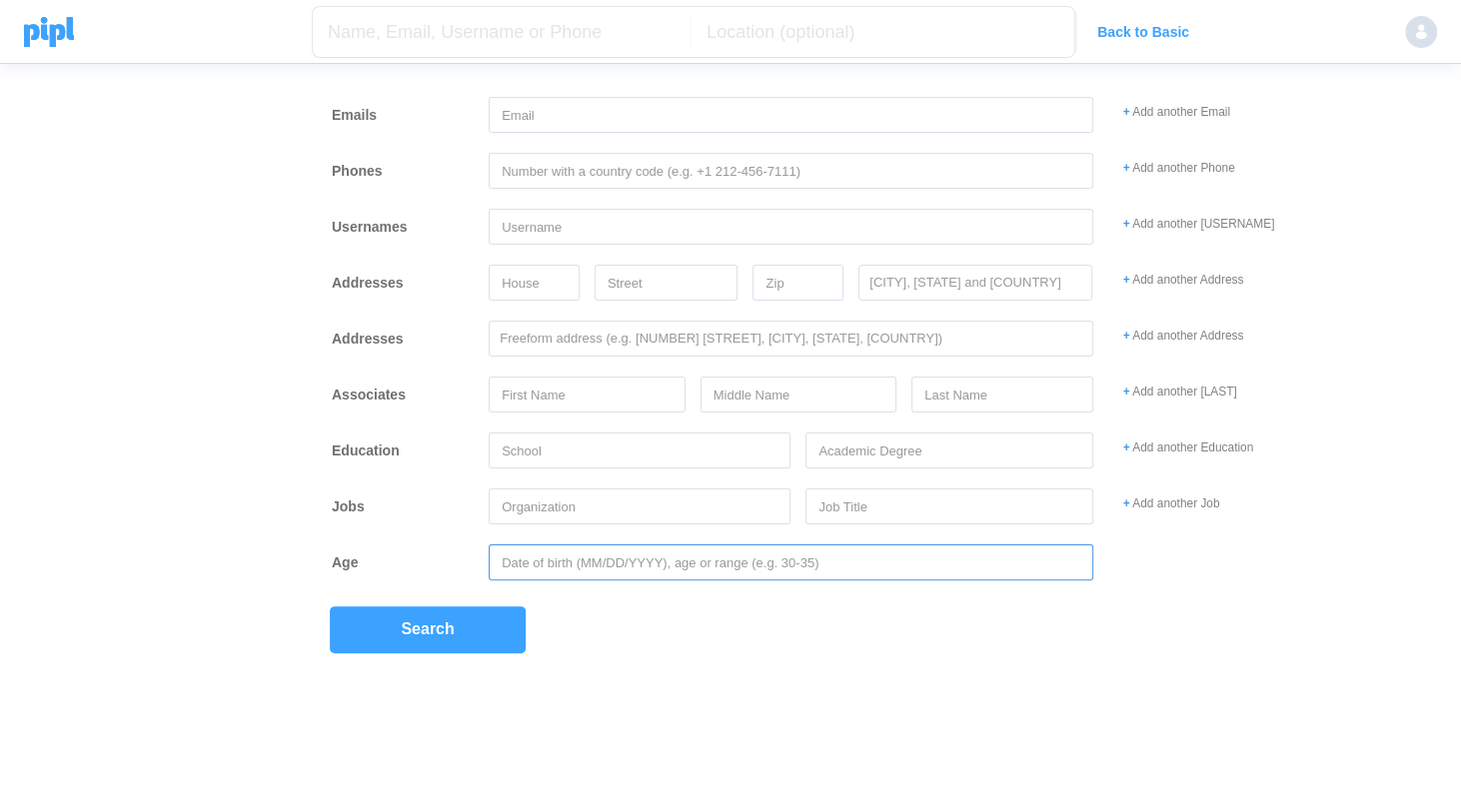 click at bounding box center [790, 562] 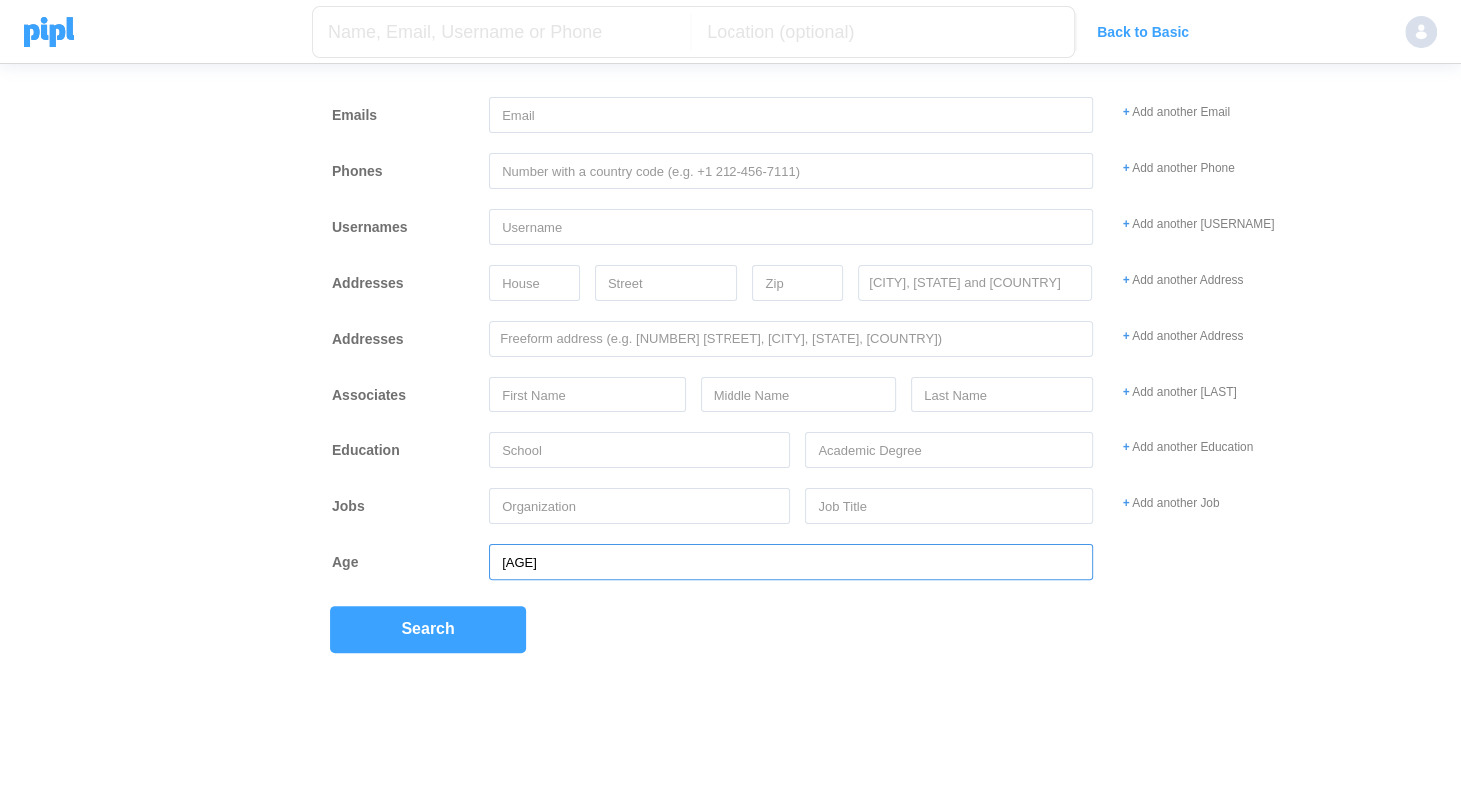 click on "Search" at bounding box center [428, 629] 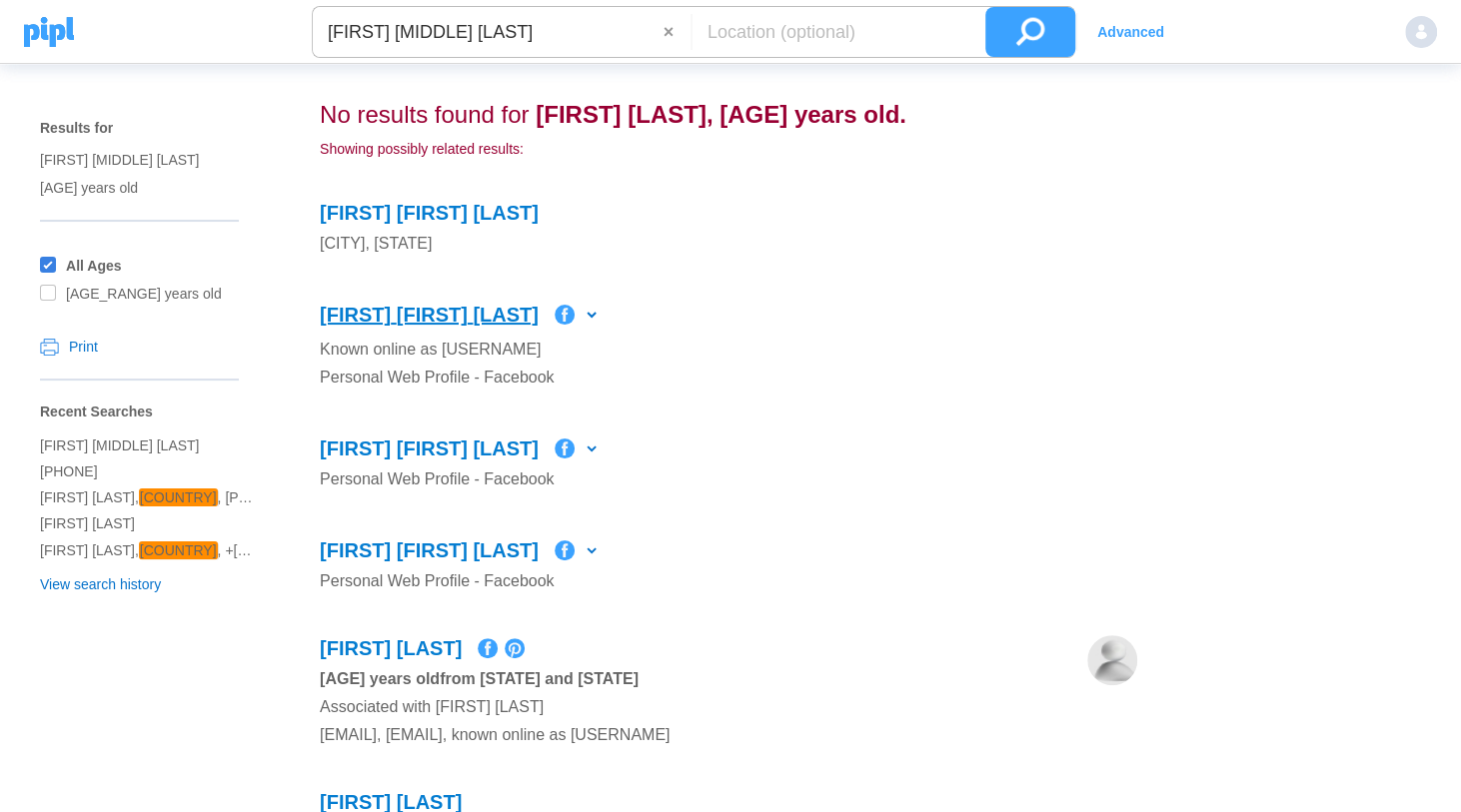 click on "[FIRST]" at bounding box center (355, 315) 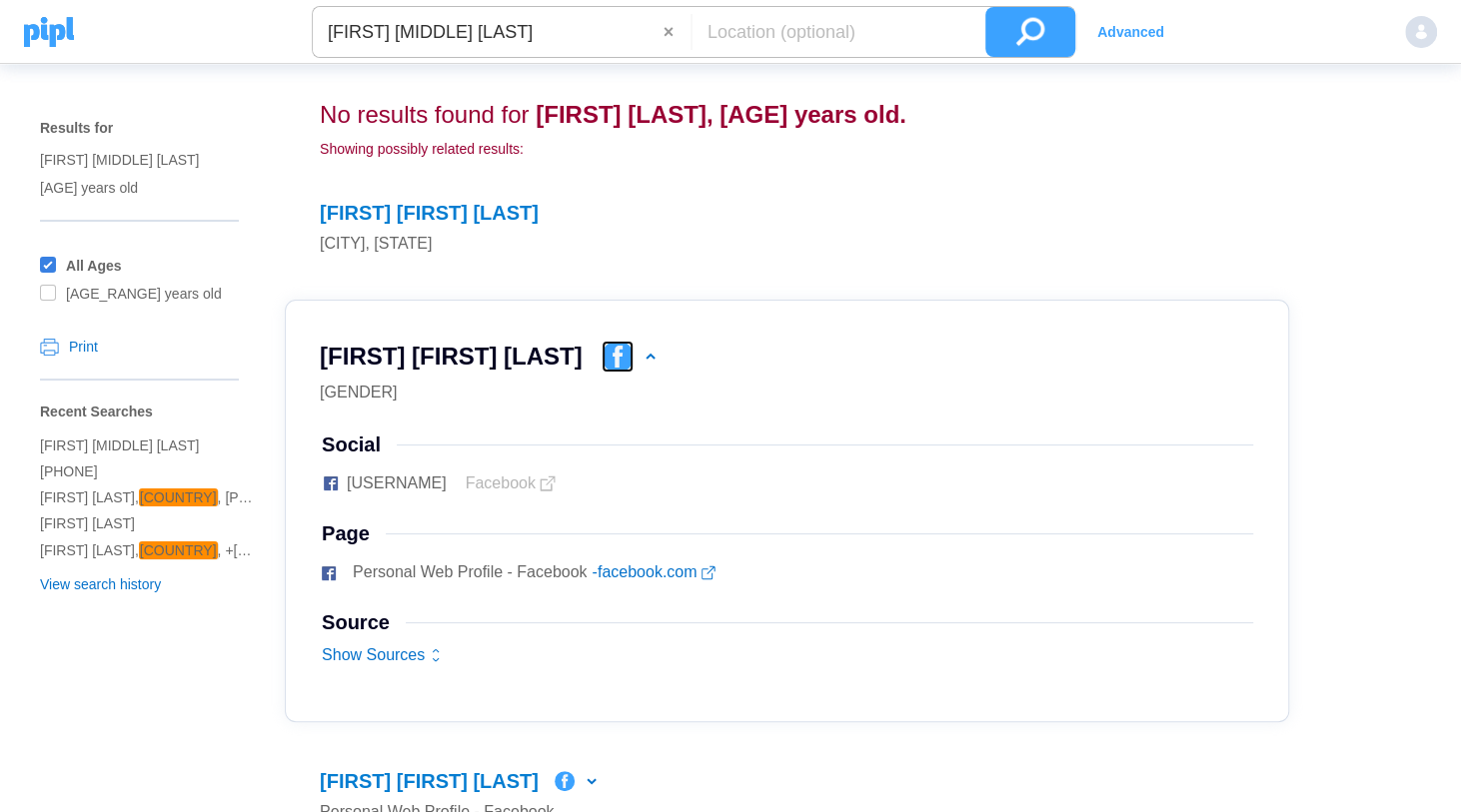 drag, startPoint x: 573, startPoint y: 357, endPoint x: 544, endPoint y: 279, distance: 83.21658 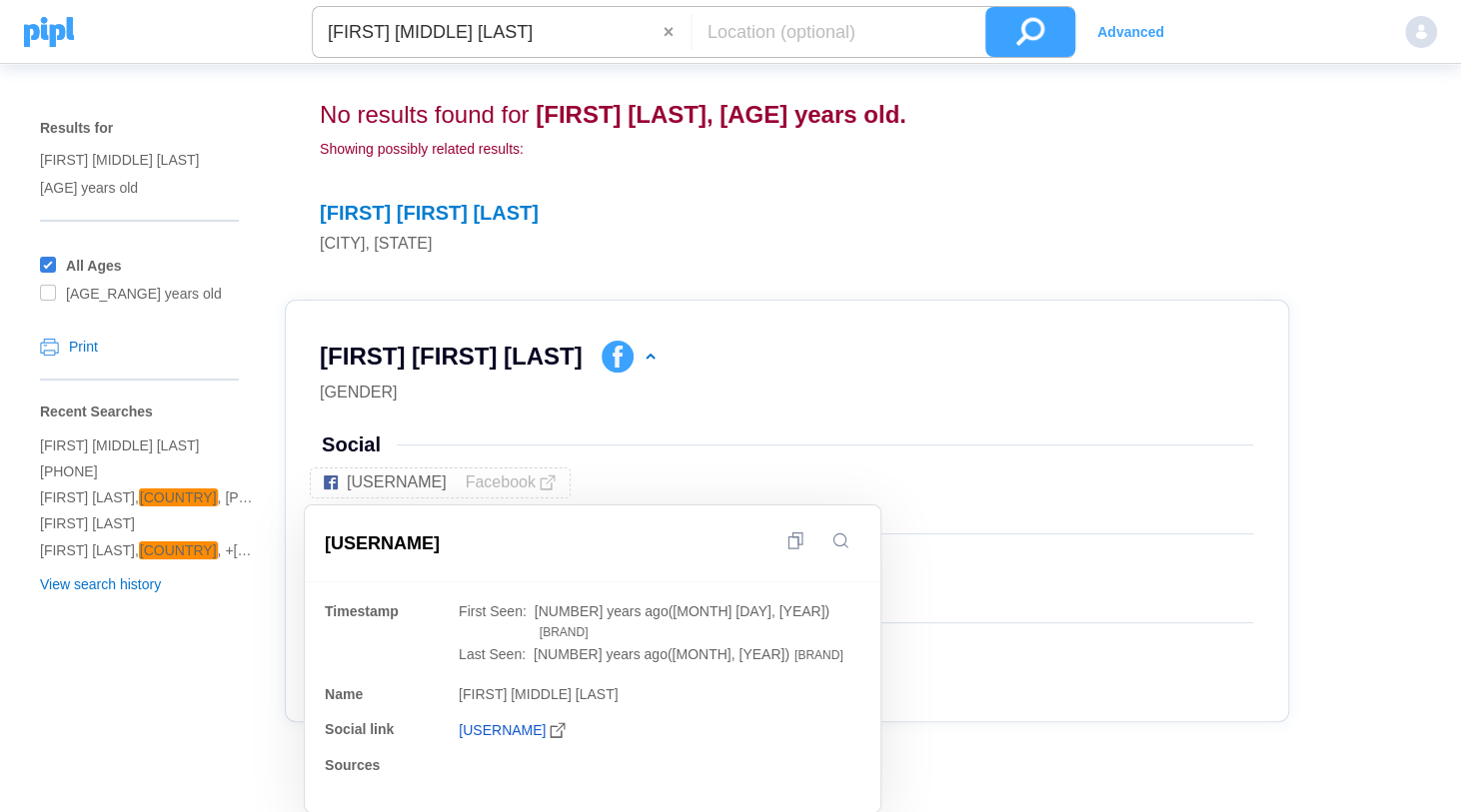 drag, startPoint x: 391, startPoint y: 486, endPoint x: 406, endPoint y: 466, distance: 25 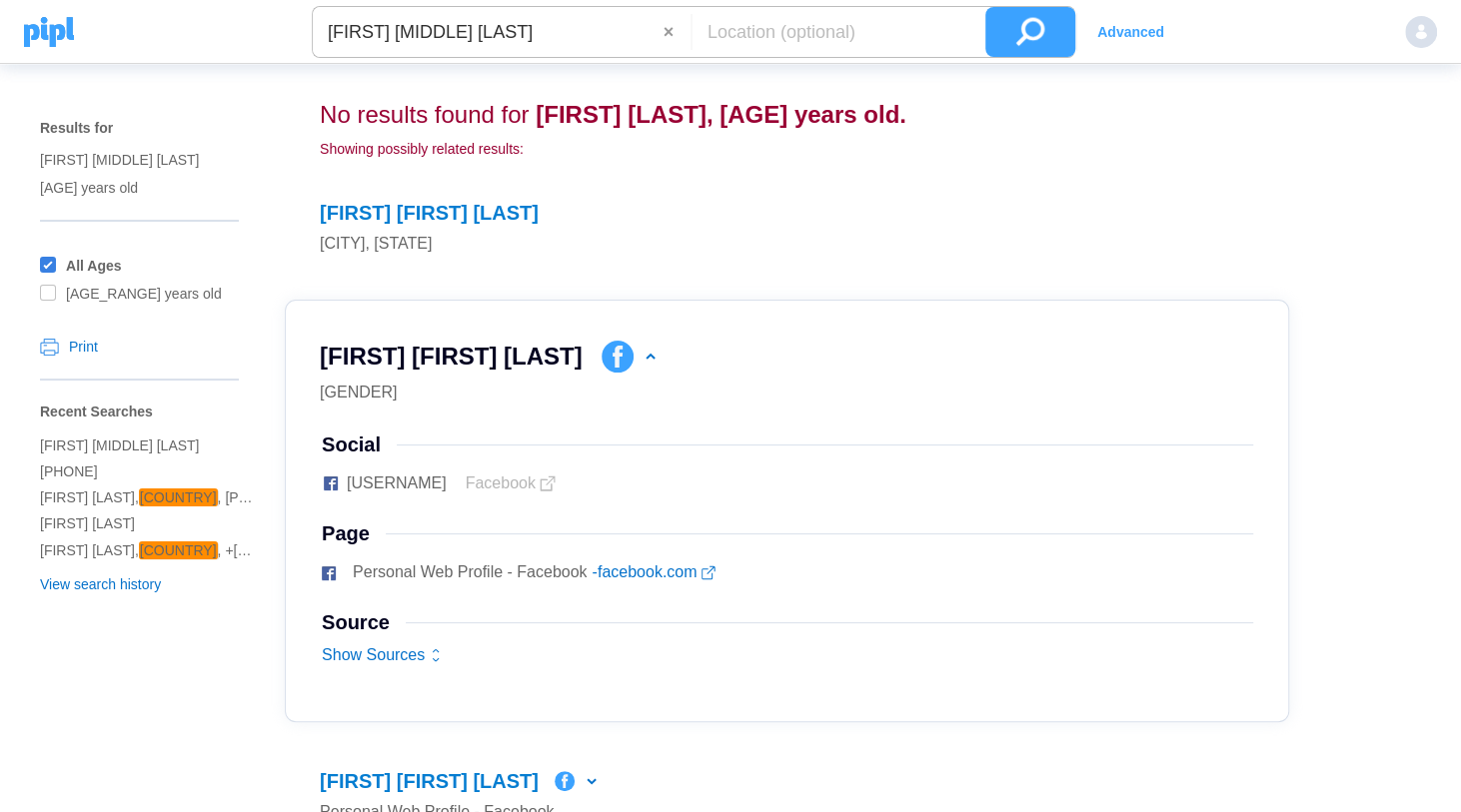 drag, startPoint x: 515, startPoint y: 18, endPoint x: 507, endPoint y: 9, distance: 12.0415946 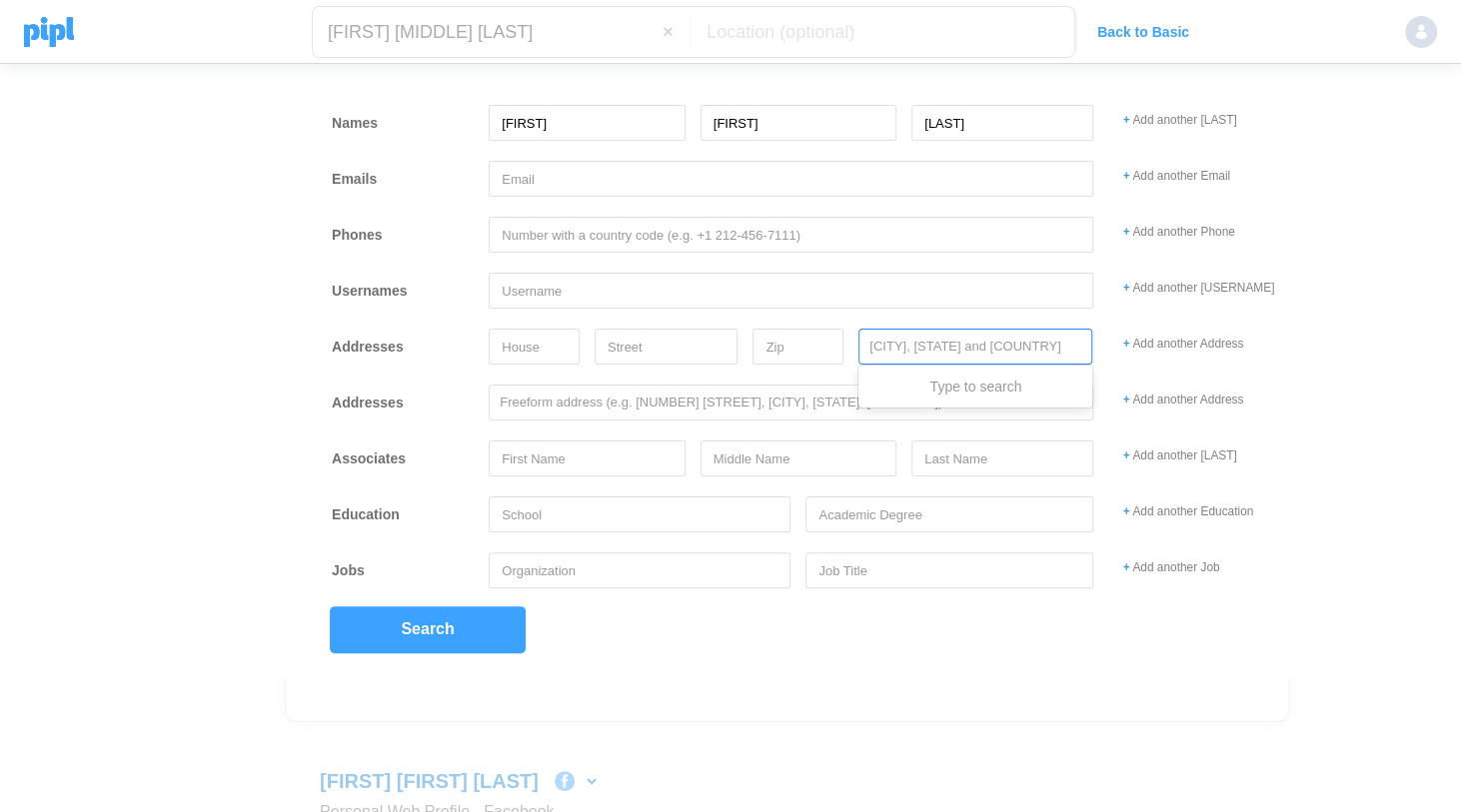 click on "[CITY], [STATE] and [COUNTRY]" at bounding box center [964, 347] 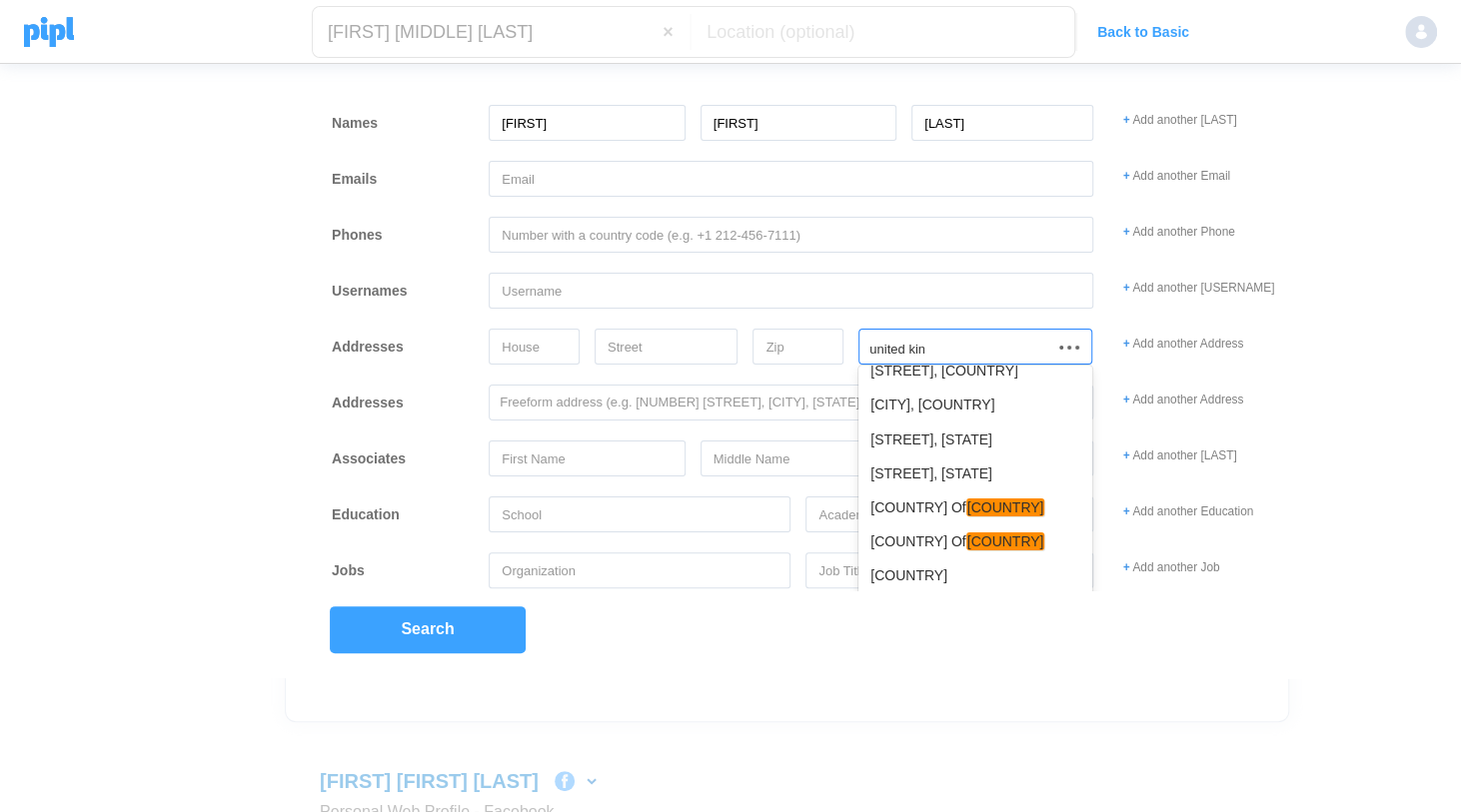 scroll, scrollTop: 0, scrollLeft: 0, axis: both 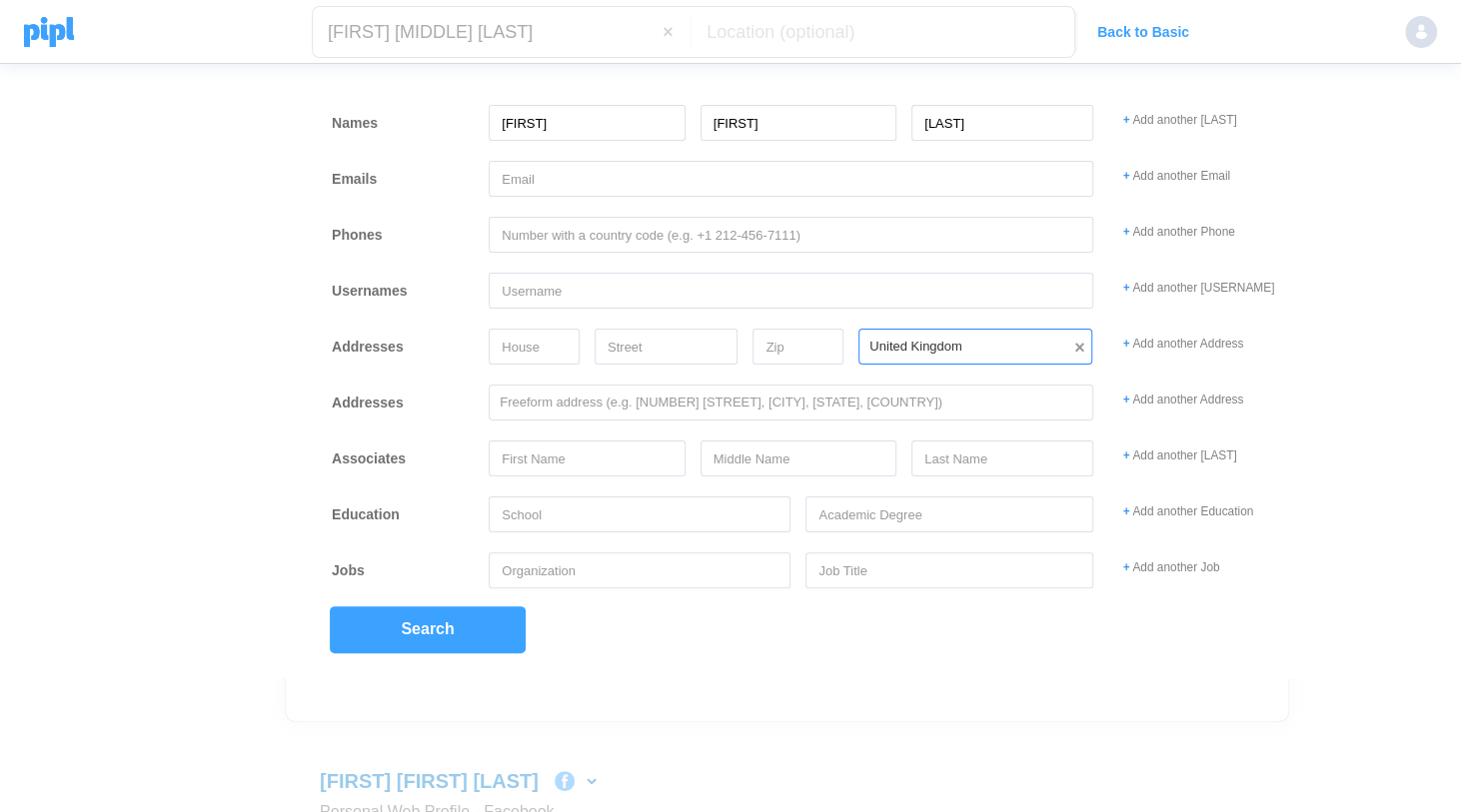 click on "Search" at bounding box center (428, 629) 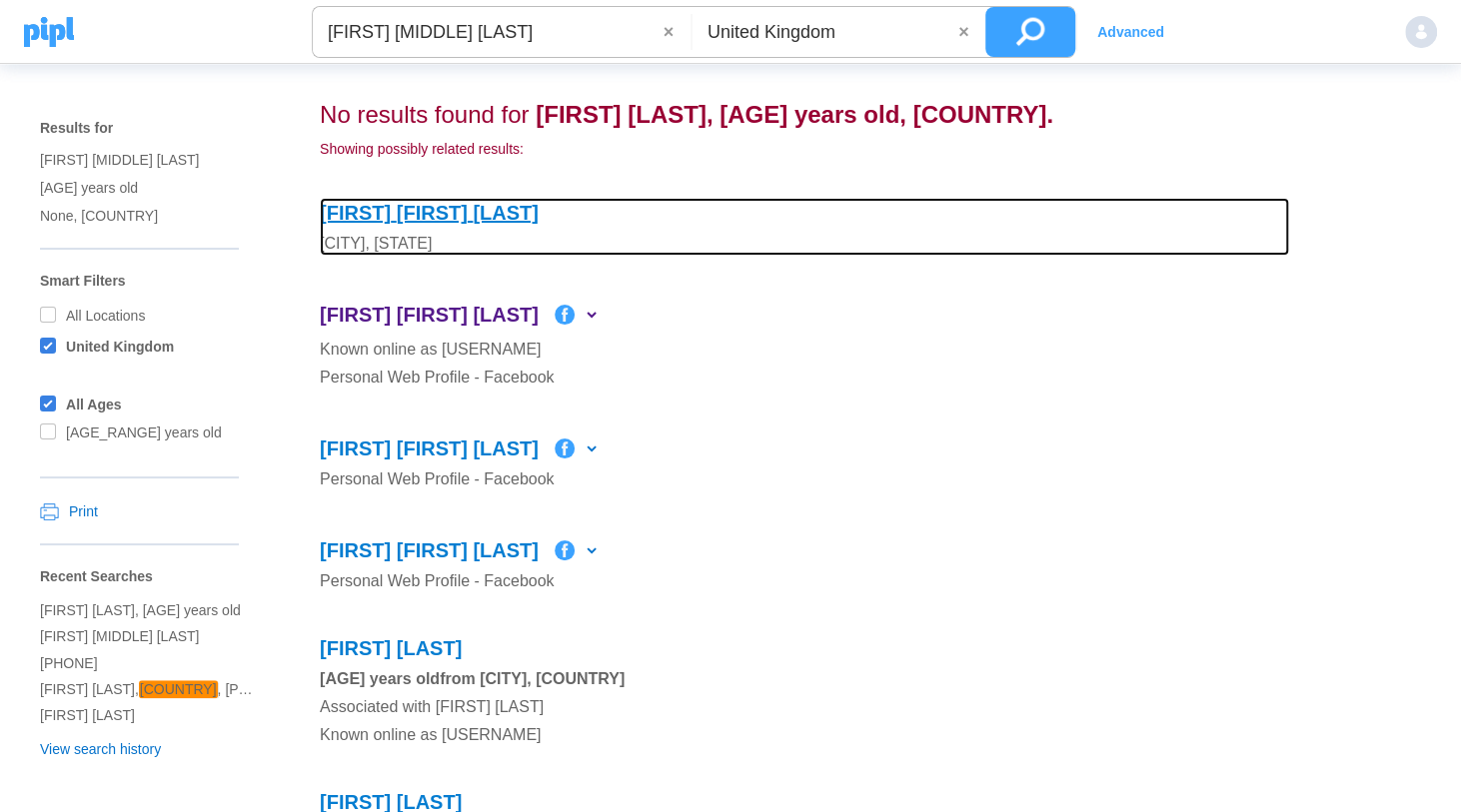 click on "[FIRST]" at bounding box center [432, 213] 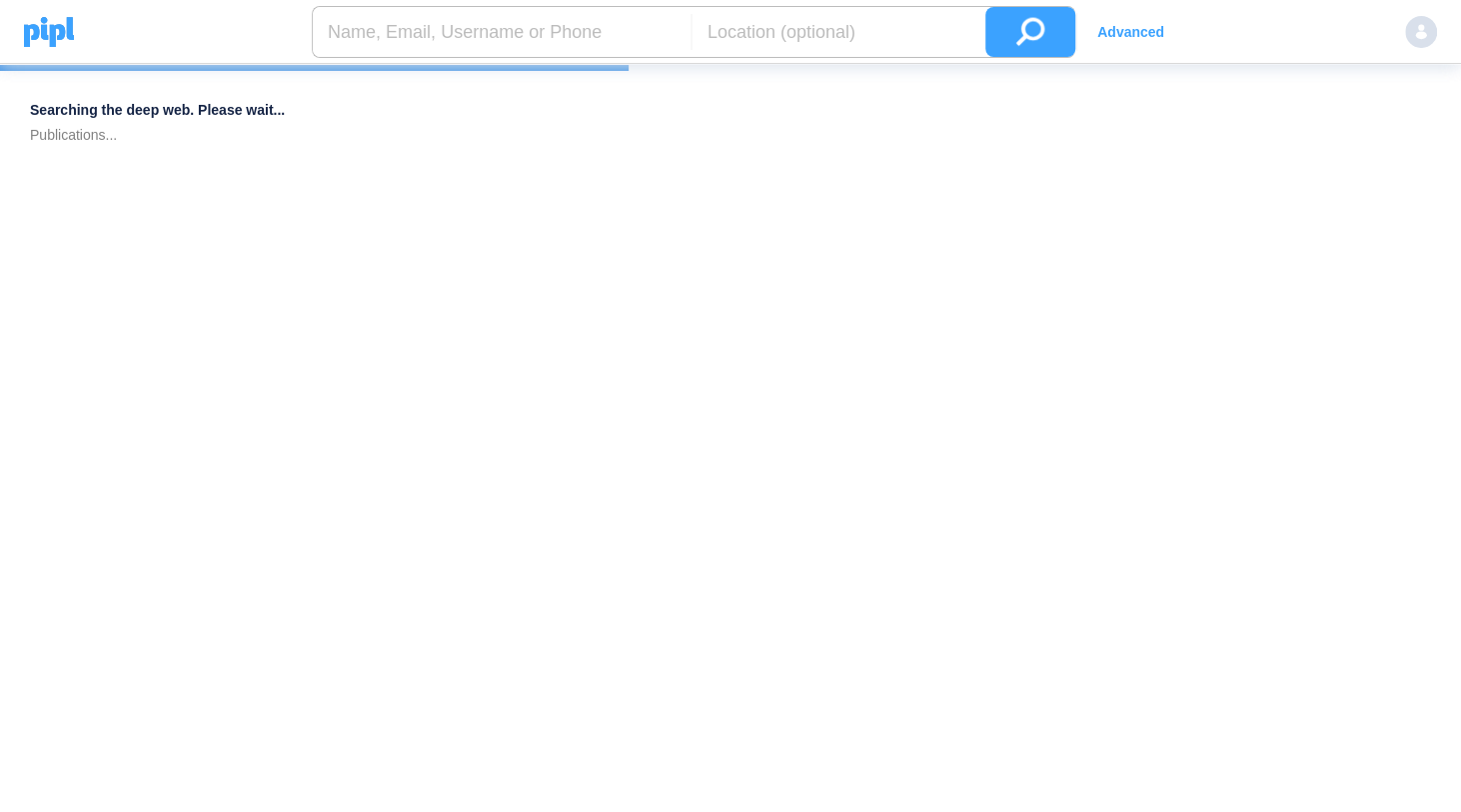 click at bounding box center (502, 32) 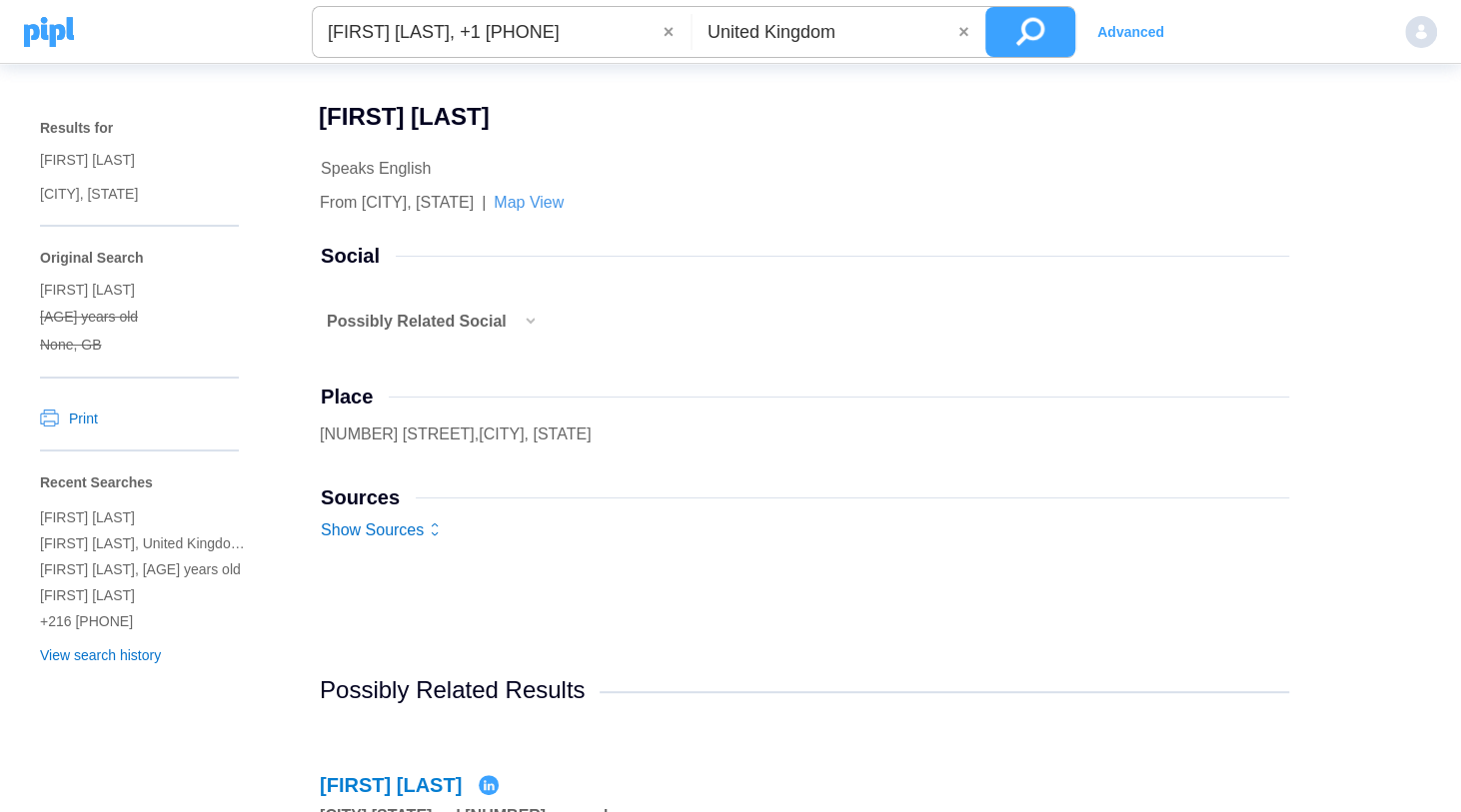drag, startPoint x: 496, startPoint y: 32, endPoint x: 282, endPoint y: 32, distance: 214 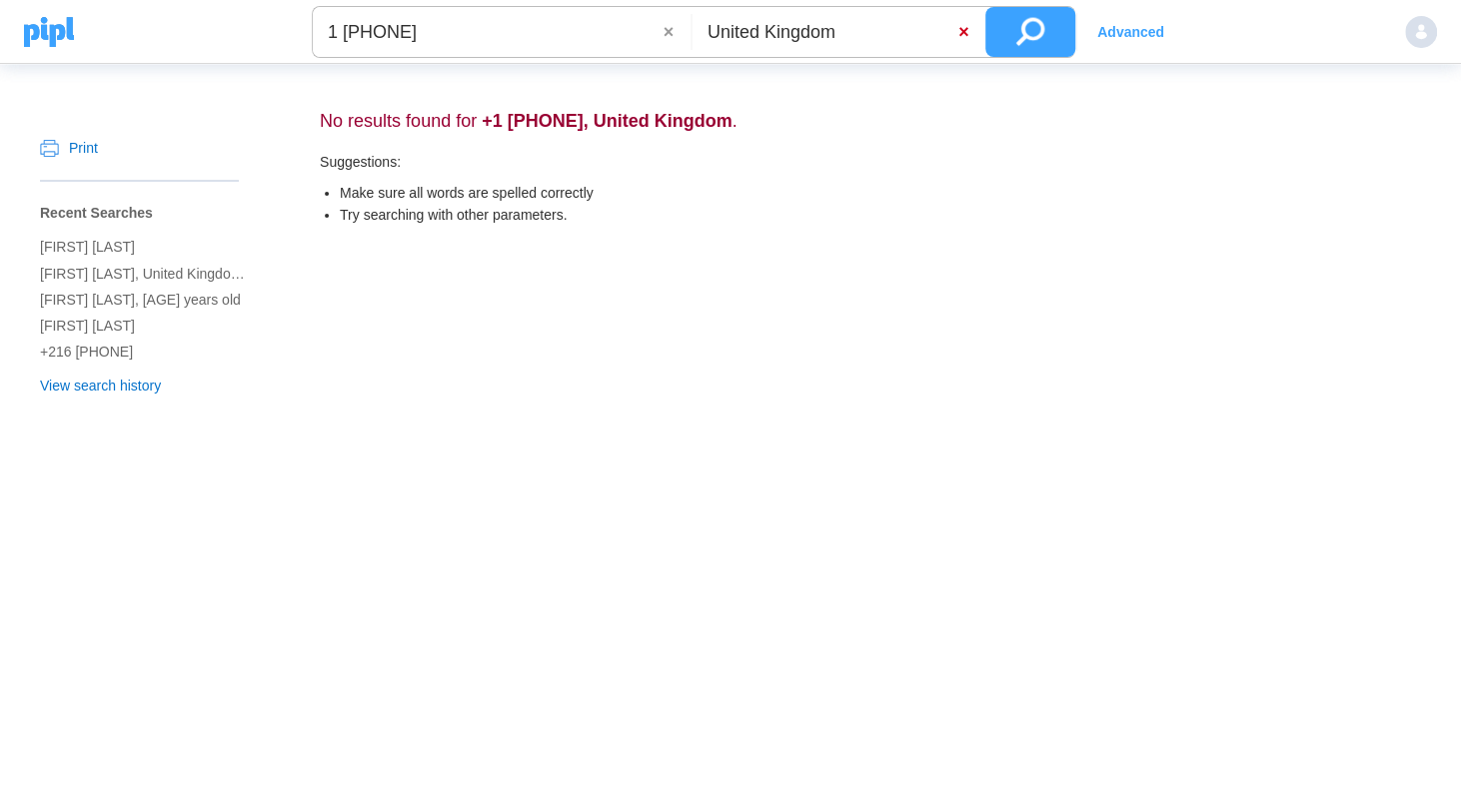 click on "×" at bounding box center [966, 32] 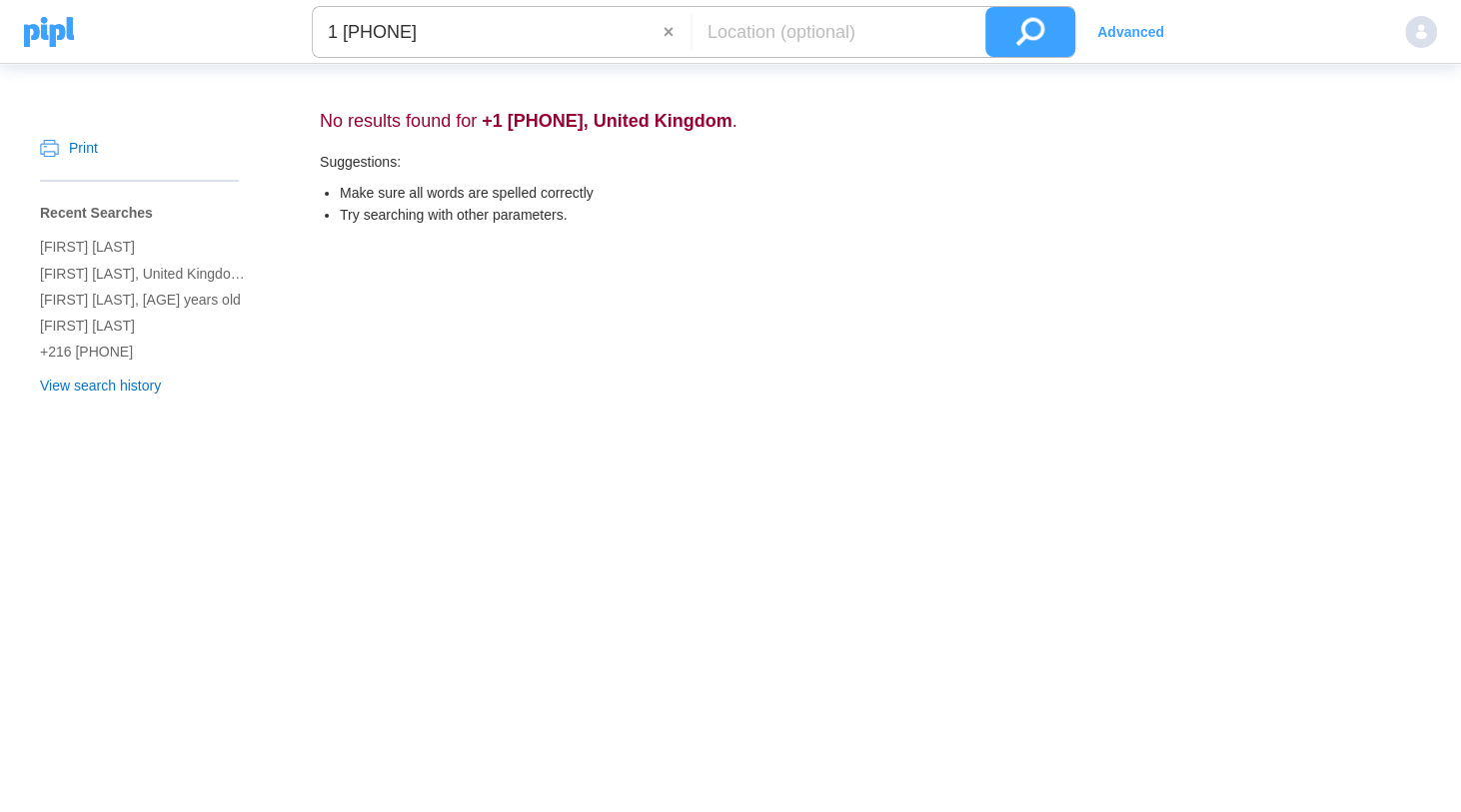 click at bounding box center [1030, 32] 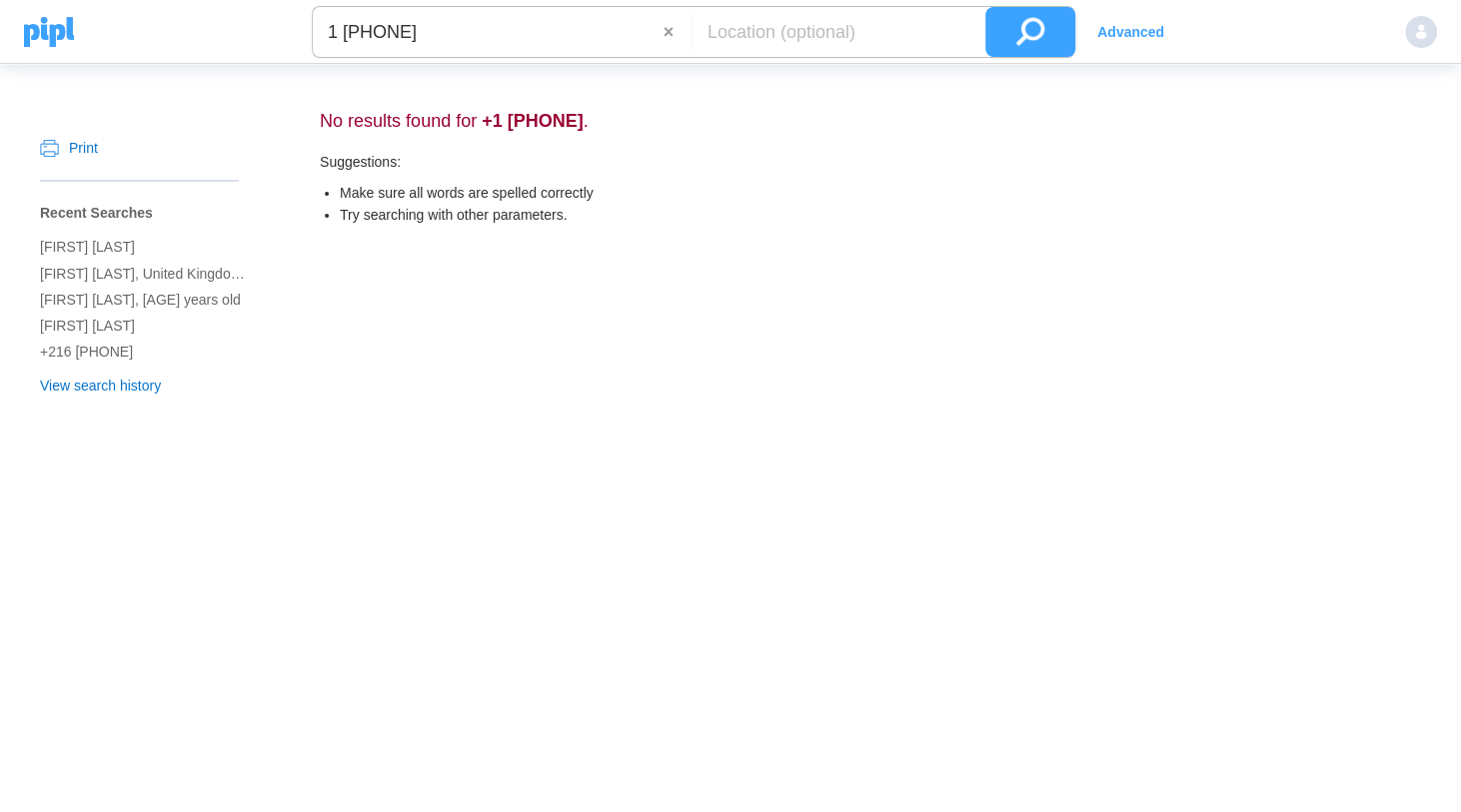 click on "1 346-289-3070" at bounding box center (488, 32) 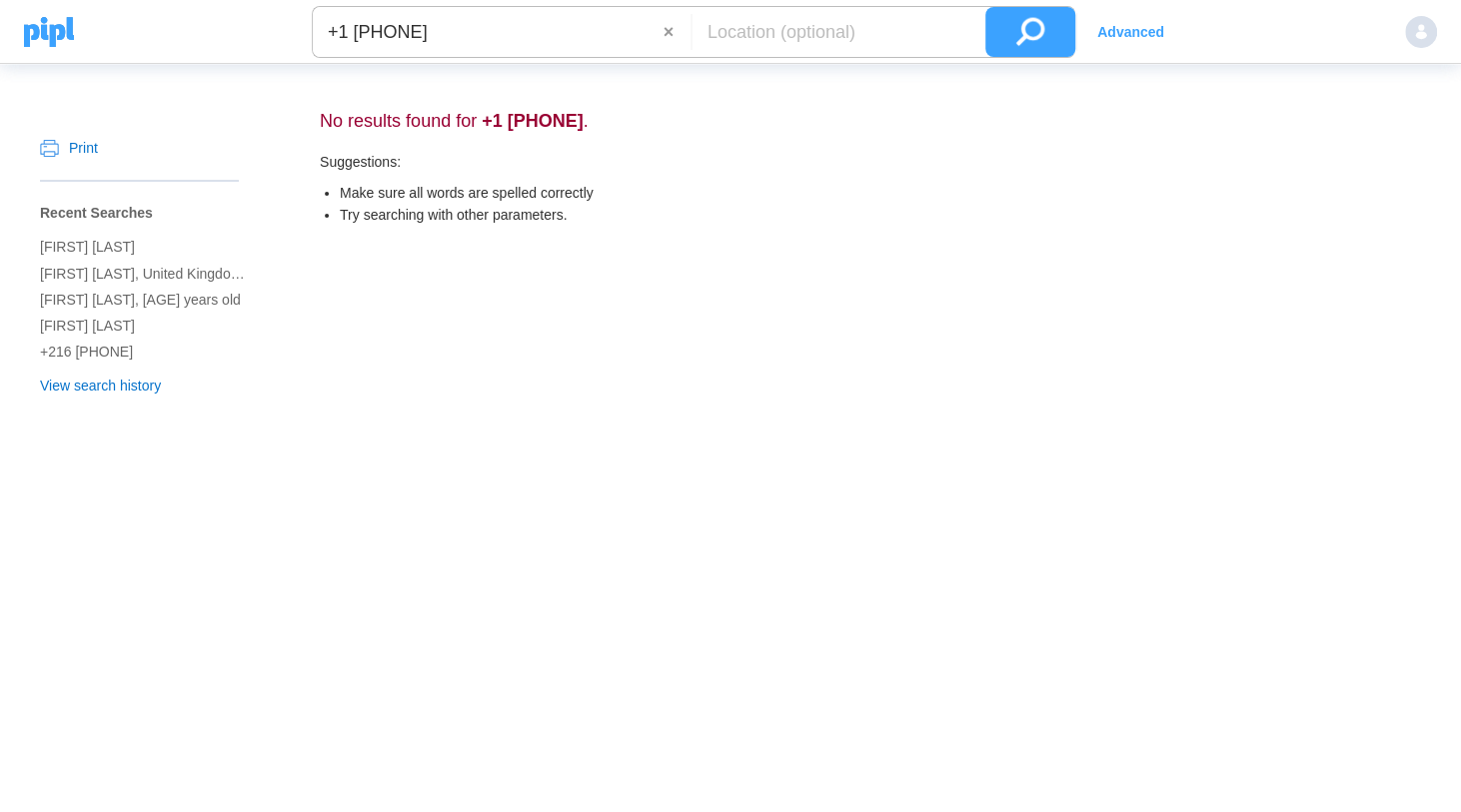 click at bounding box center [1030, 32] 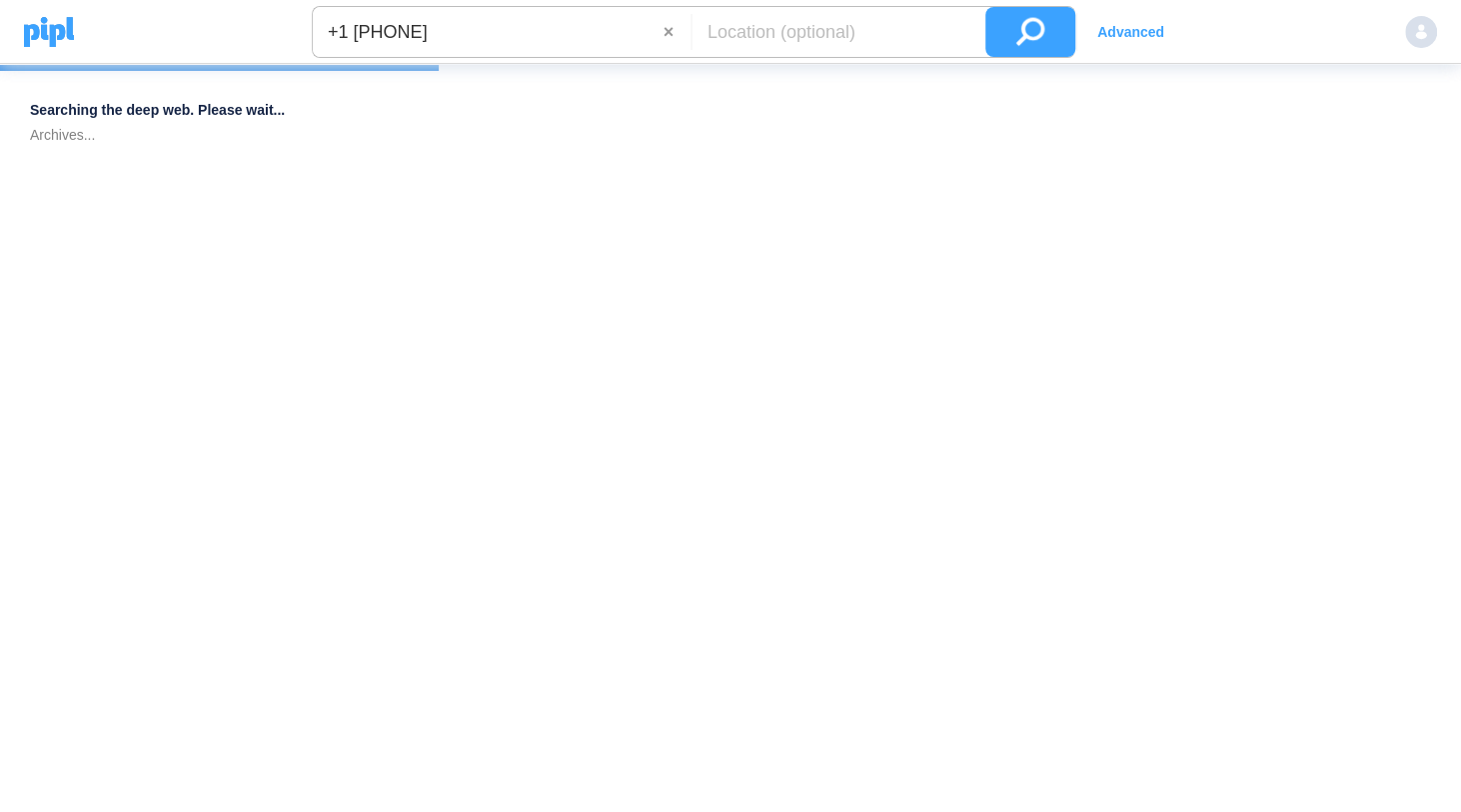 click at bounding box center [1030, 32] 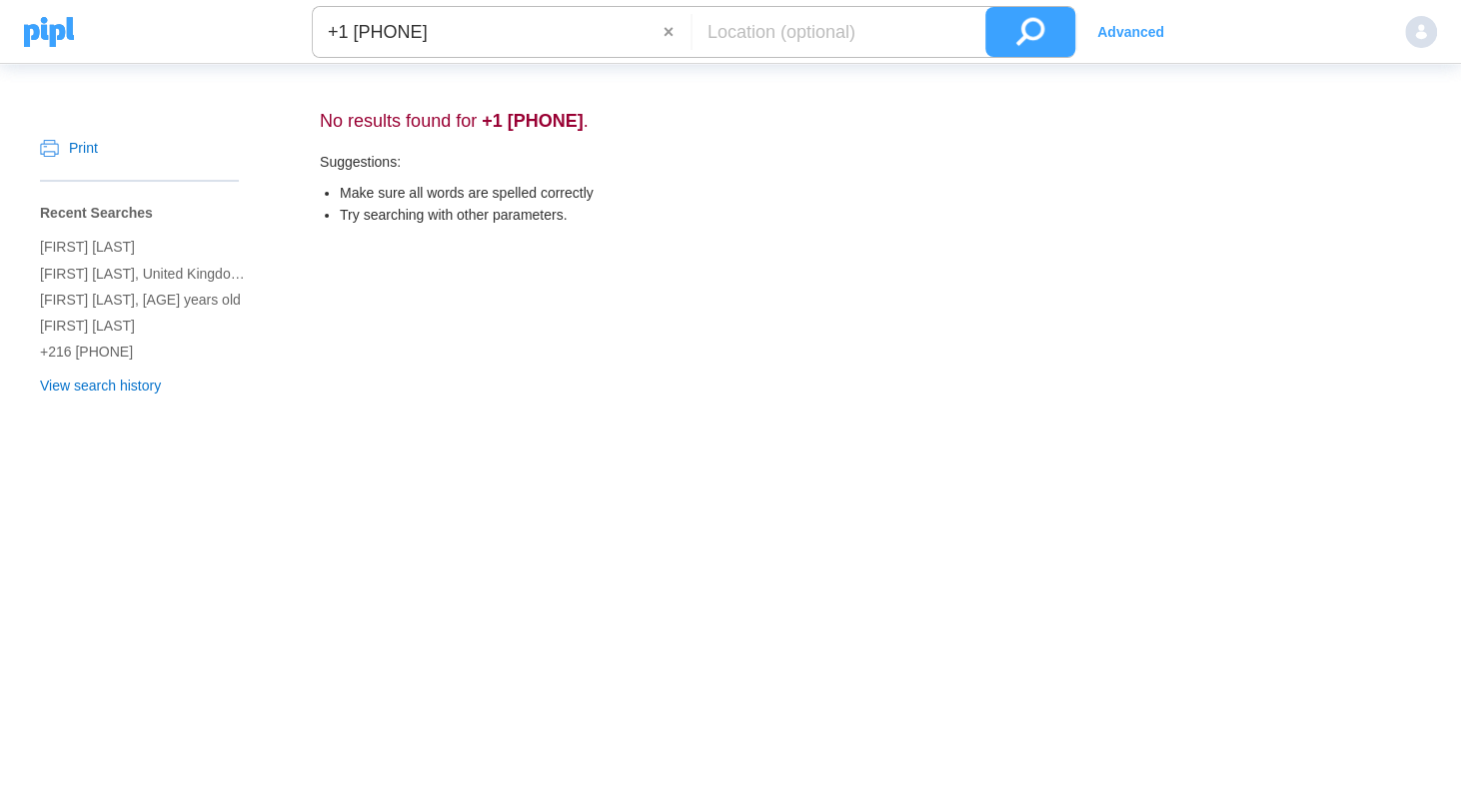 click on "[PHONE]" at bounding box center [488, 32] 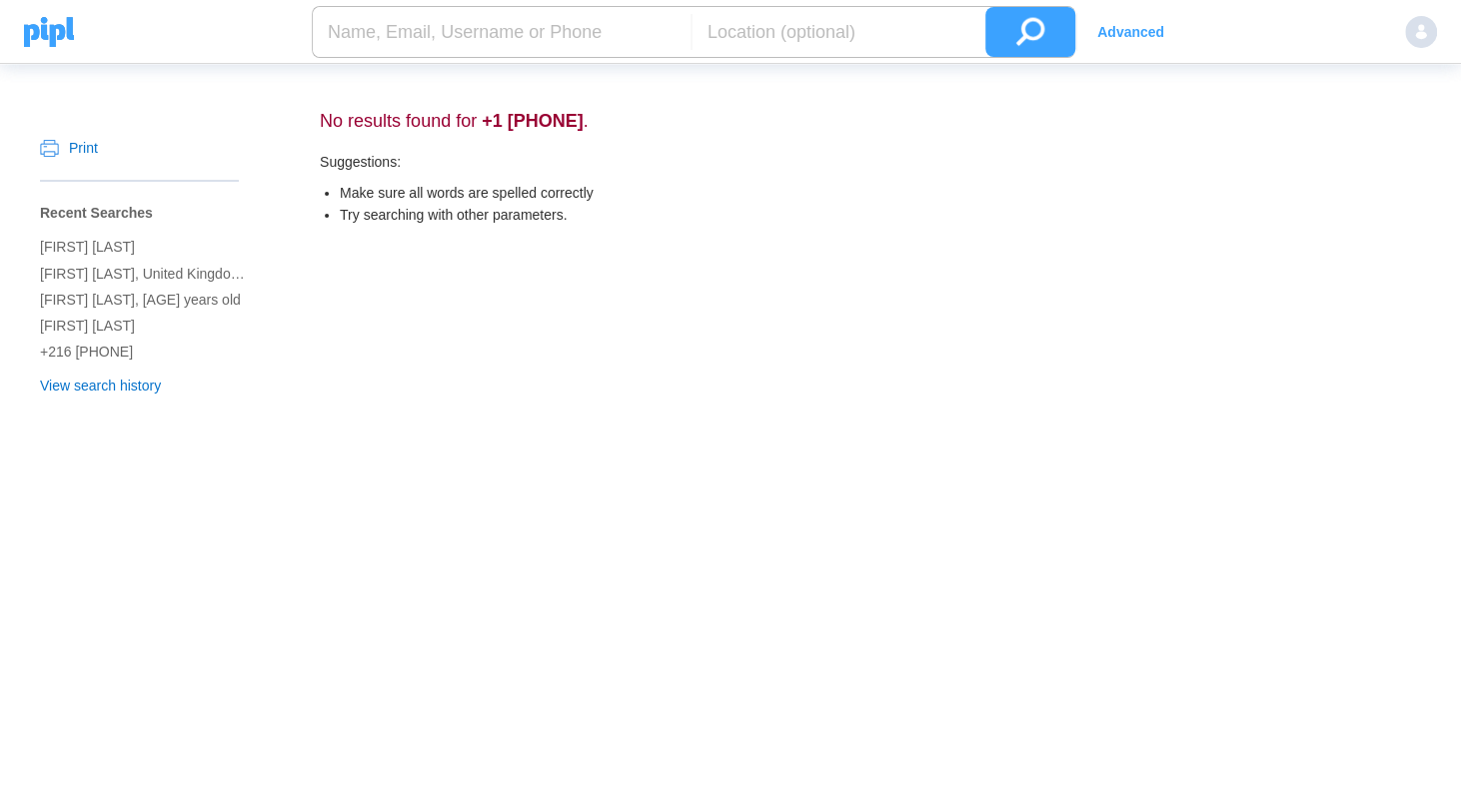 click at bounding box center [502, 32] 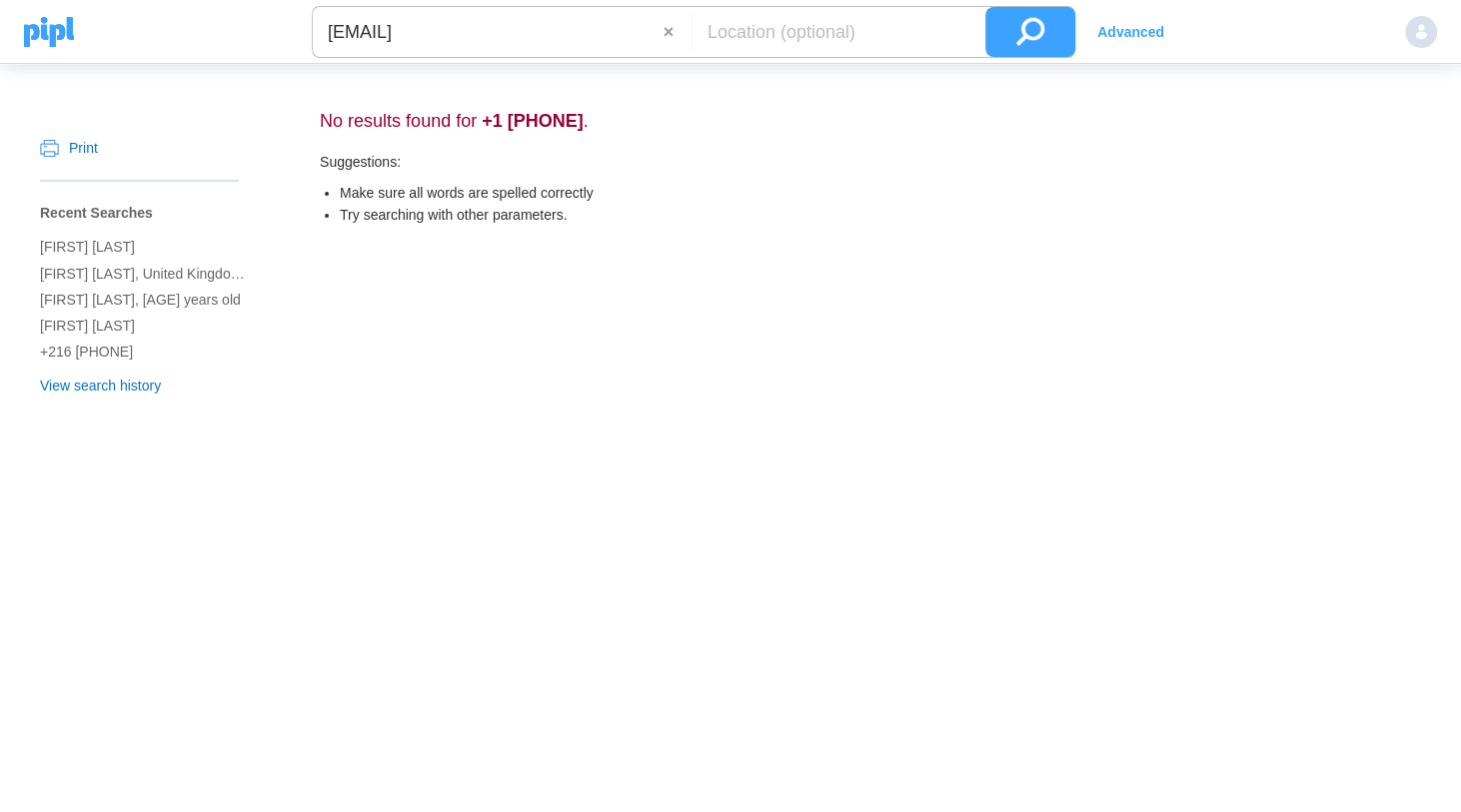 click at bounding box center (1030, 32) 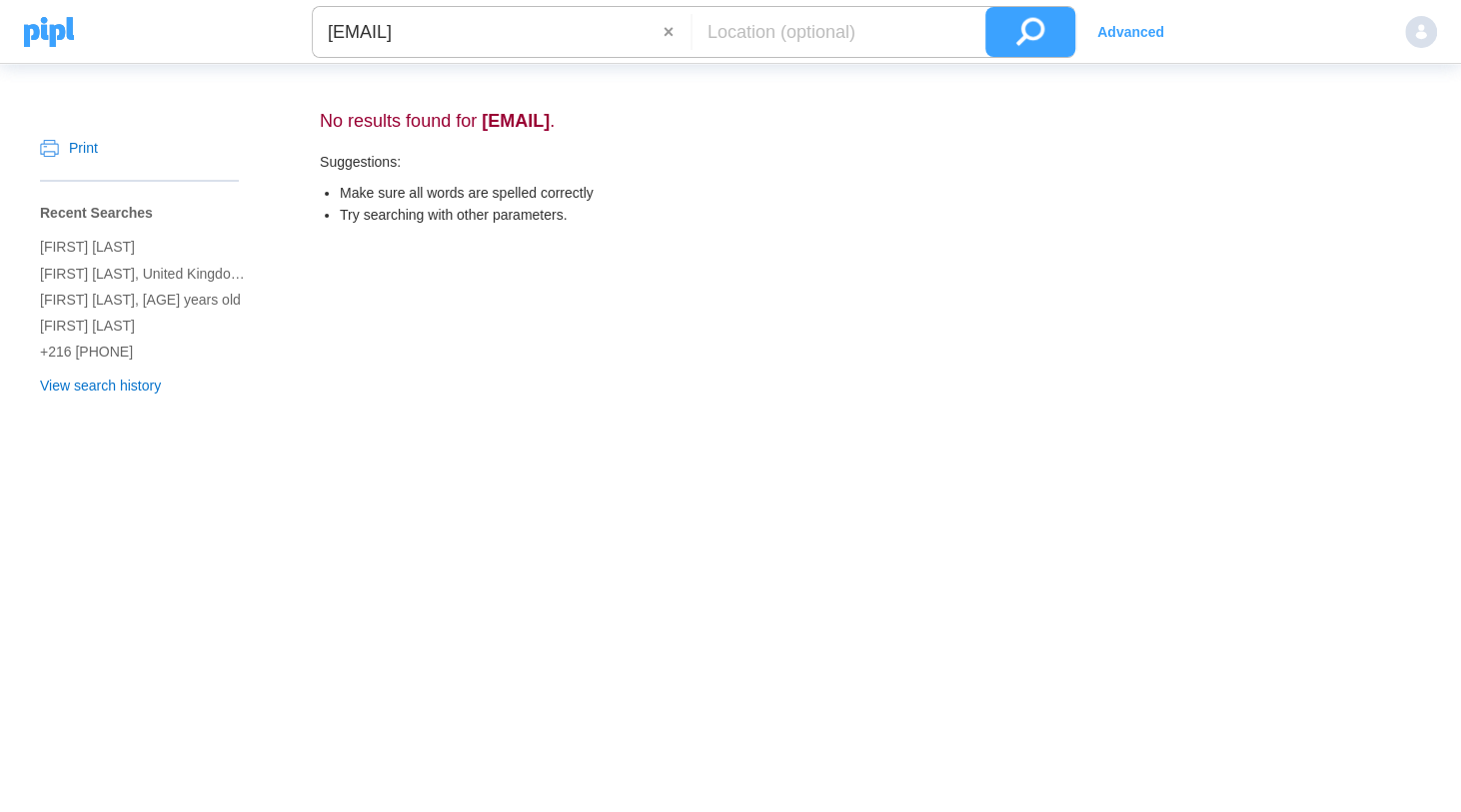 click on "×" at bounding box center (677, 32) 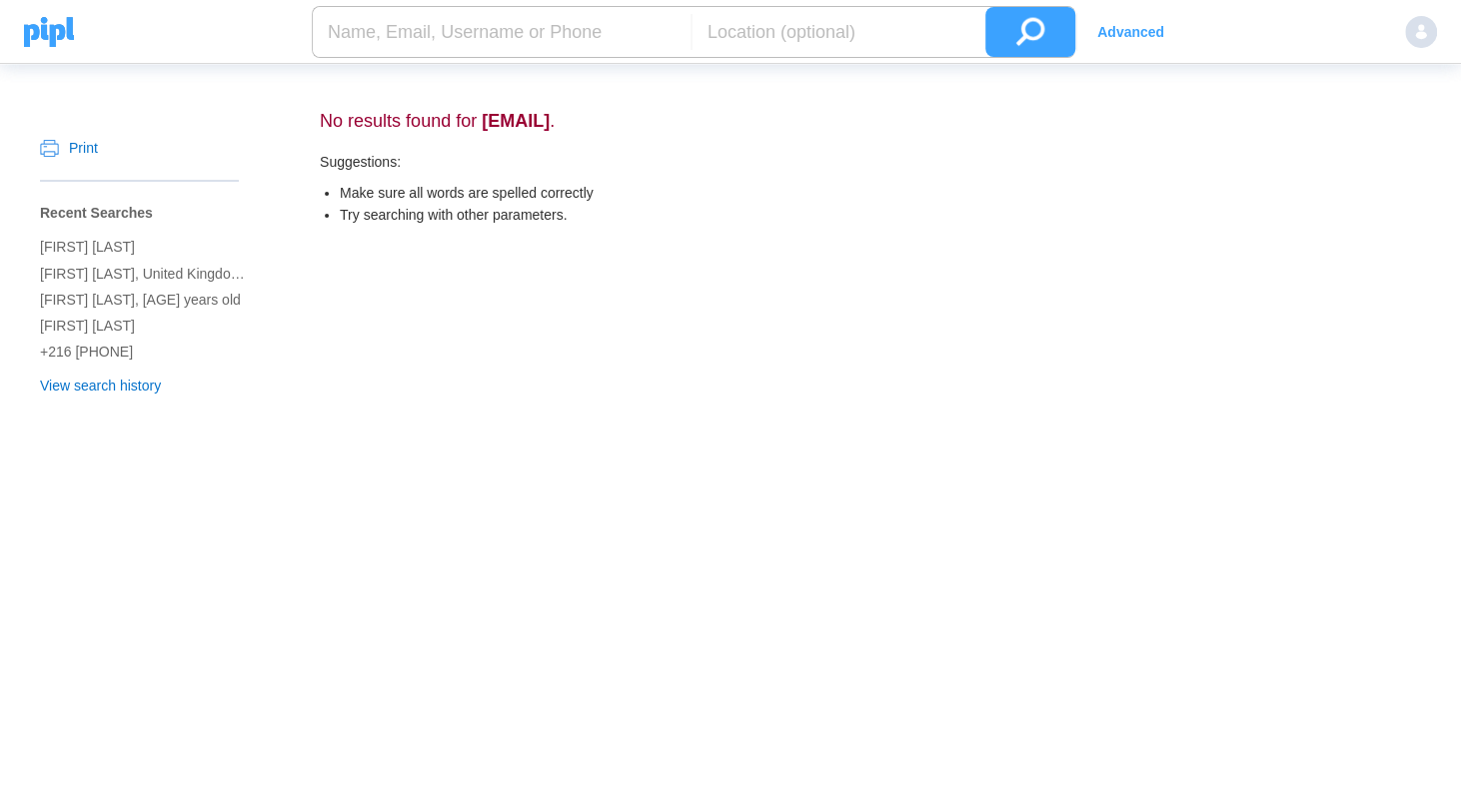 paste on "+[COUNTRY CODE] [PHONE]" 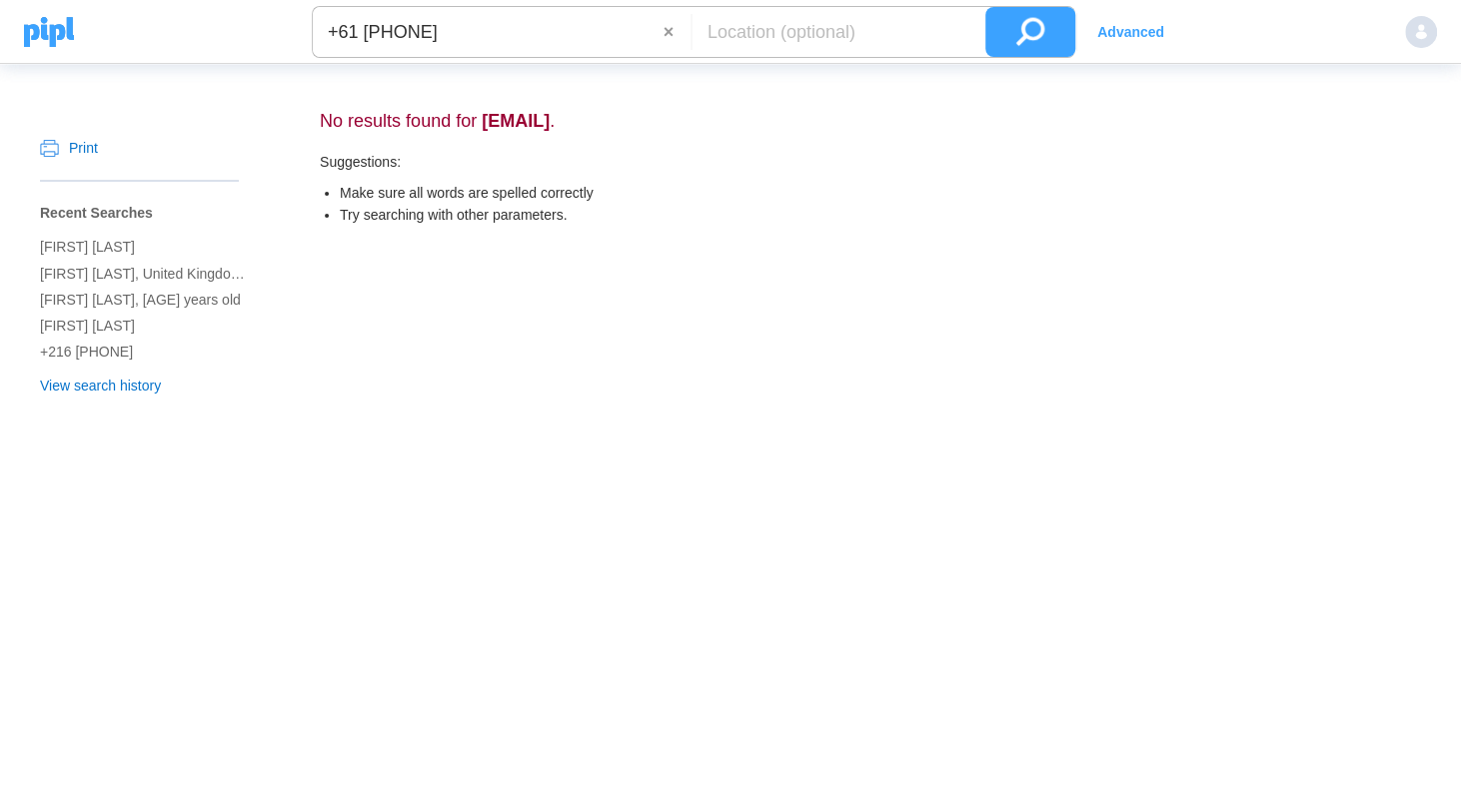 type on "+[COUNTRY CODE] [PHONE]" 